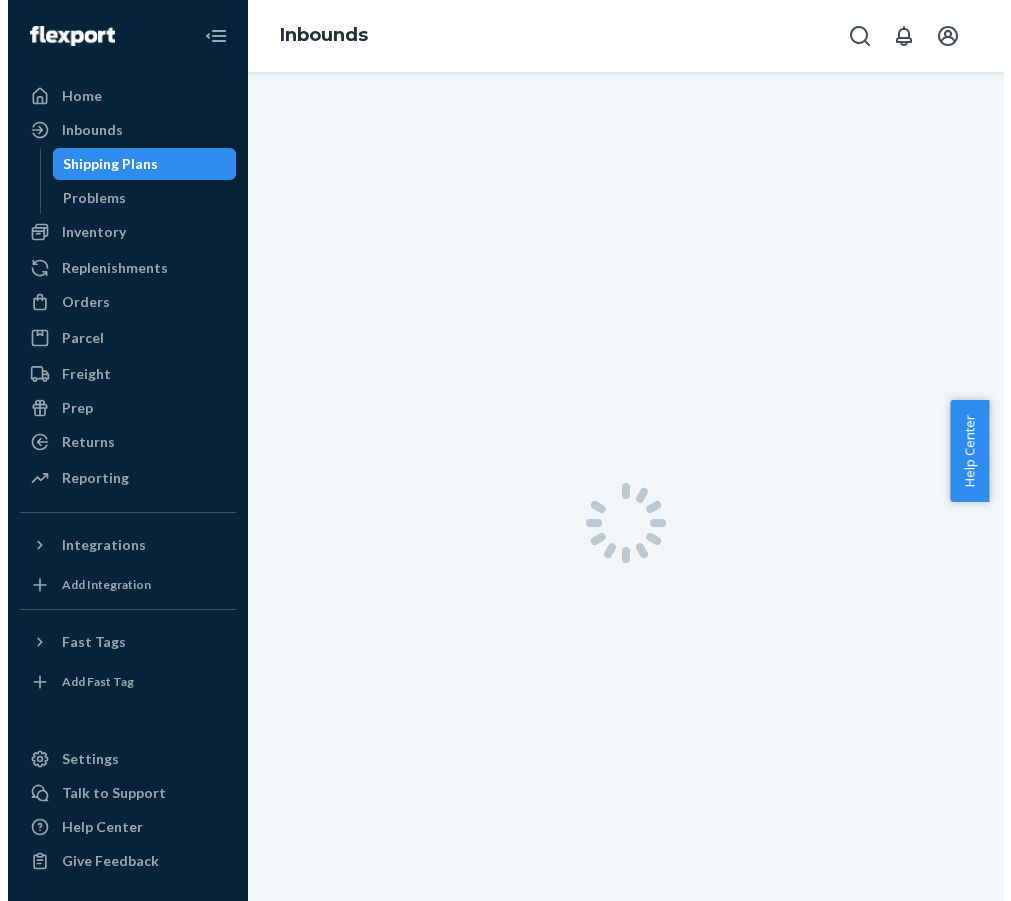 scroll, scrollTop: 0, scrollLeft: 0, axis: both 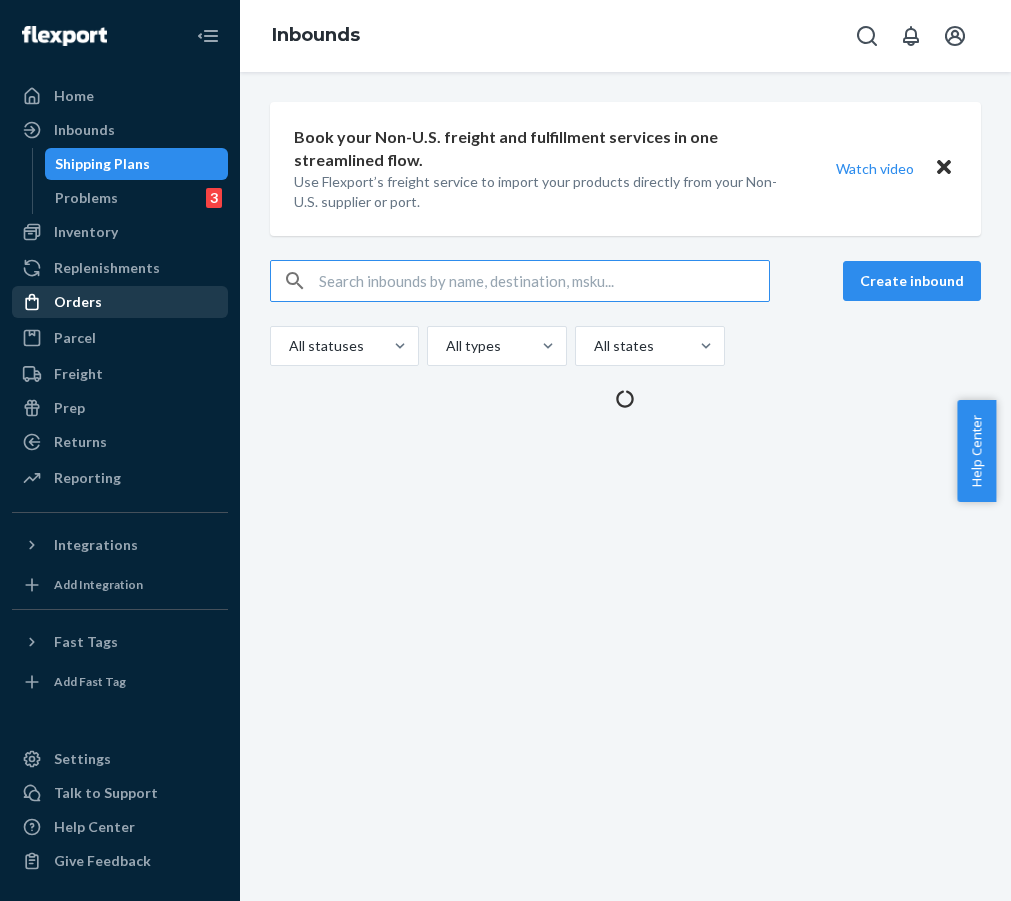 click on "Orders" at bounding box center [120, 302] 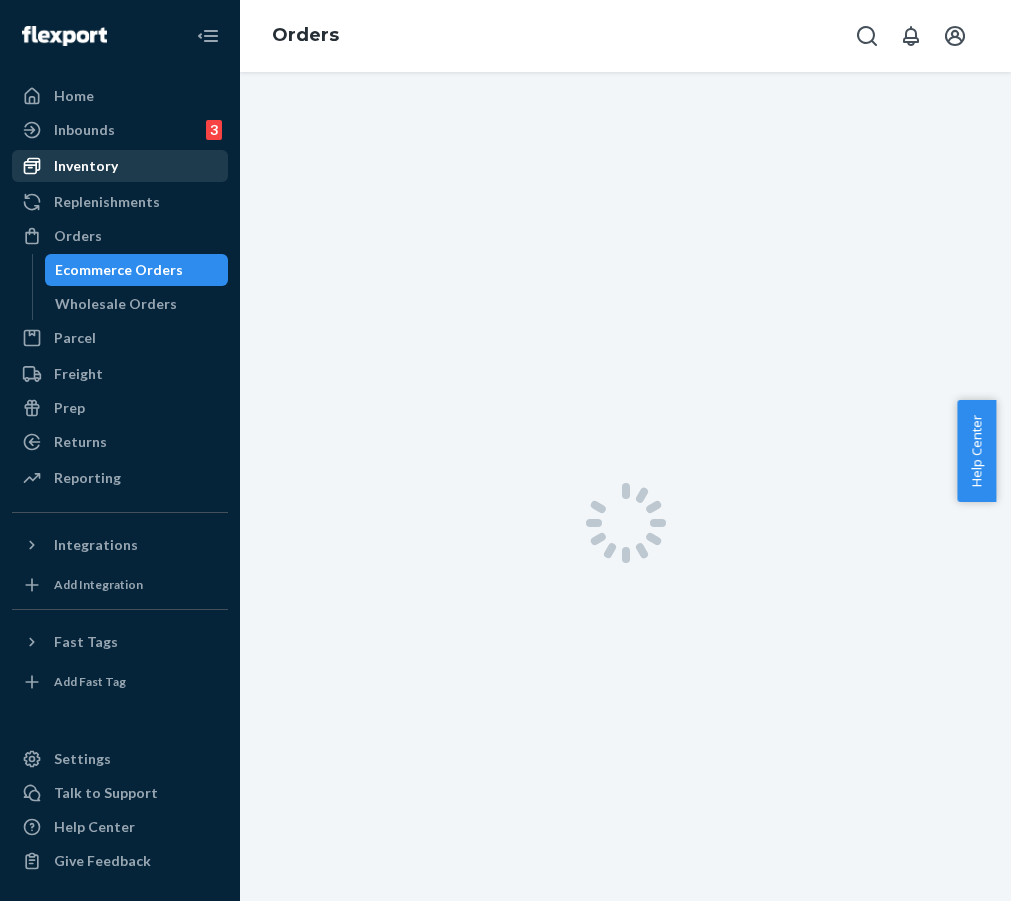 click on "Inventory" at bounding box center (120, 166) 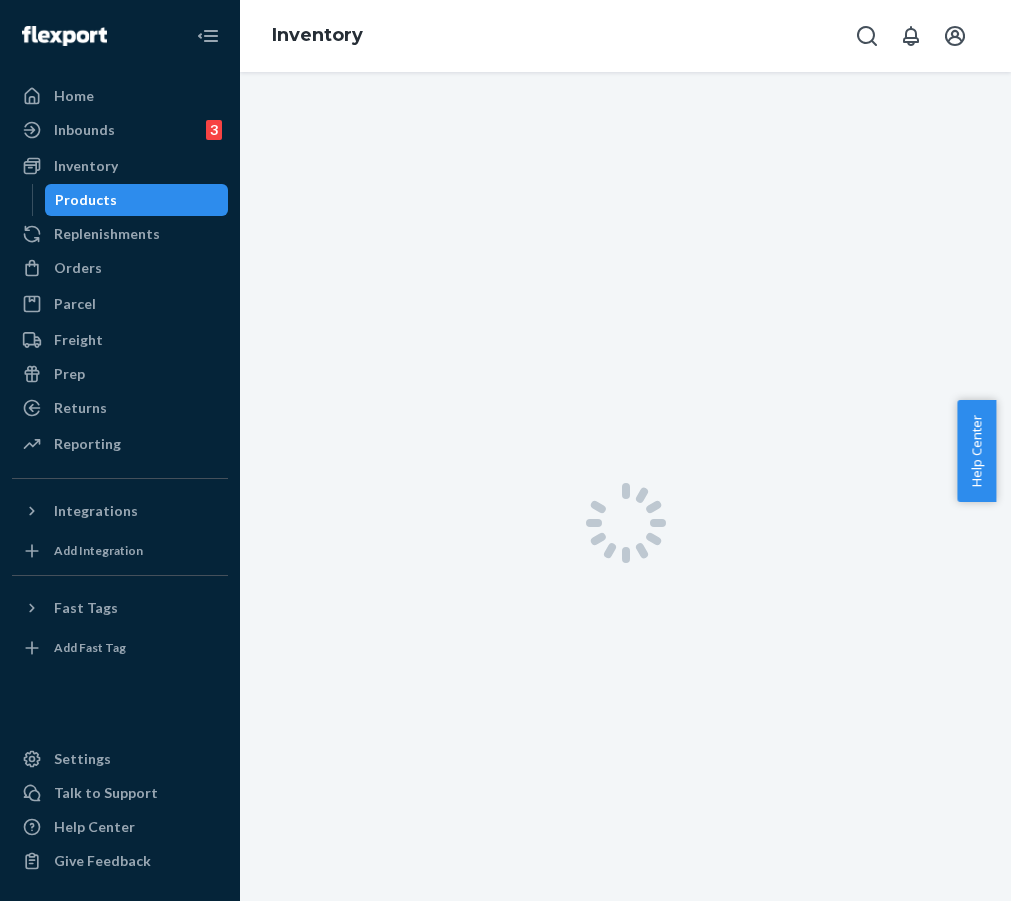 click at bounding box center [625, 522] 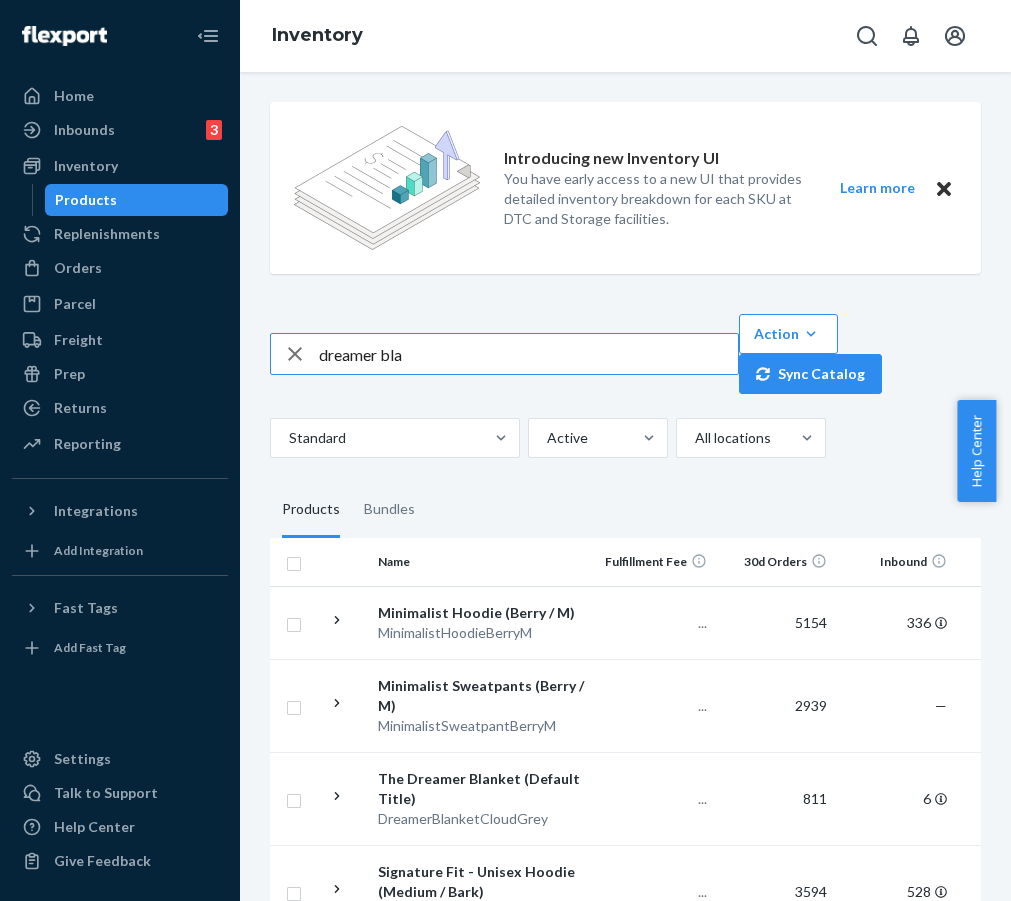 scroll, scrollTop: 0, scrollLeft: 0, axis: both 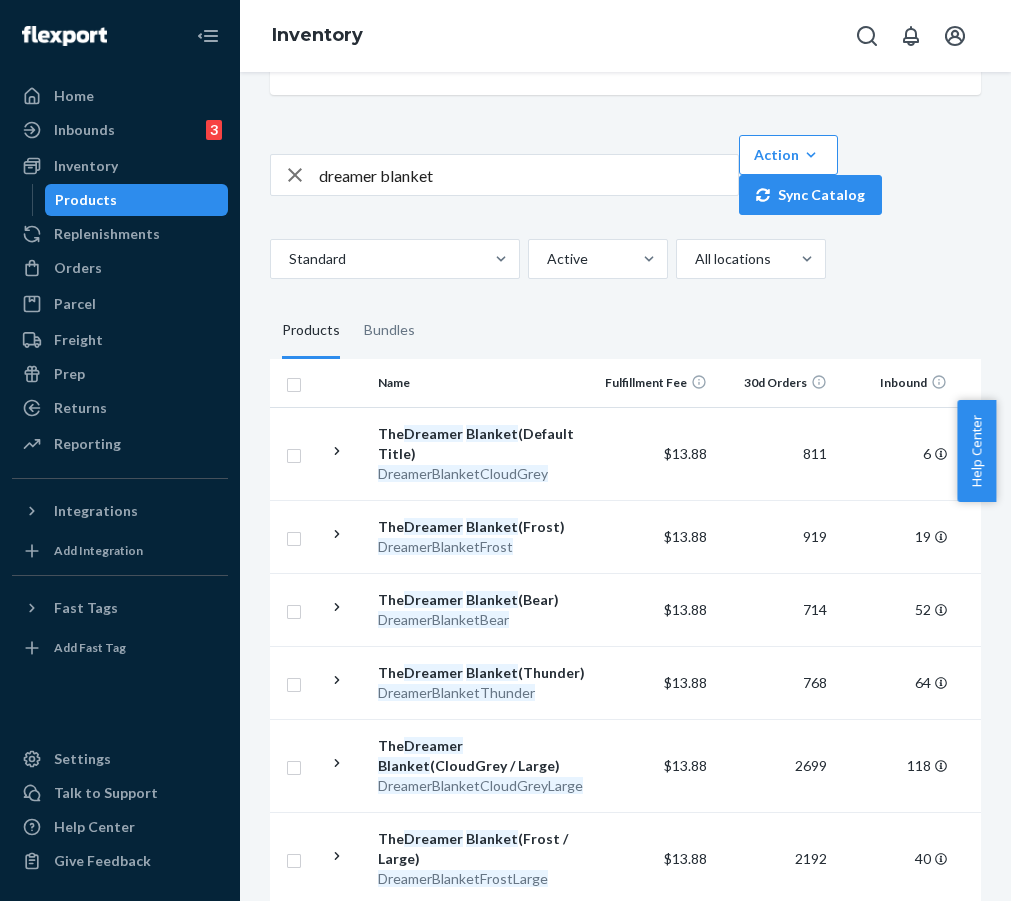 click on "dreamer blanket" at bounding box center [528, 175] 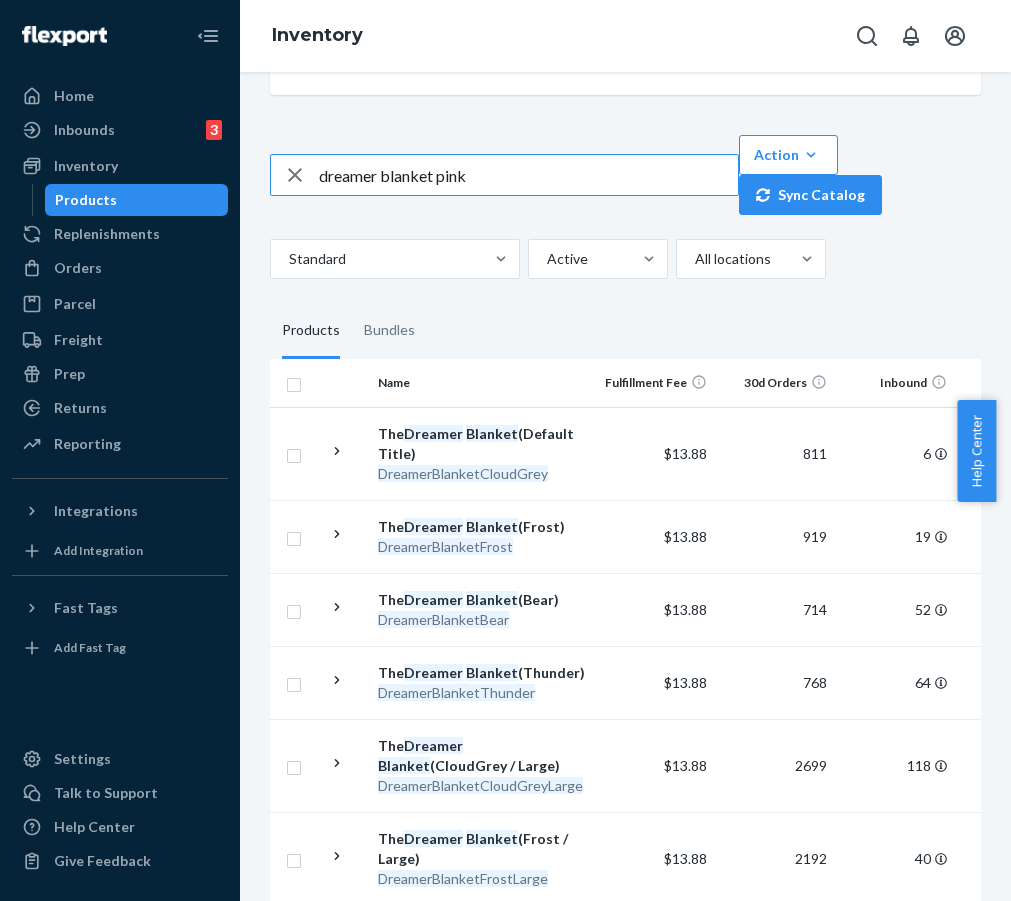 type on "dreamer blanket pink" 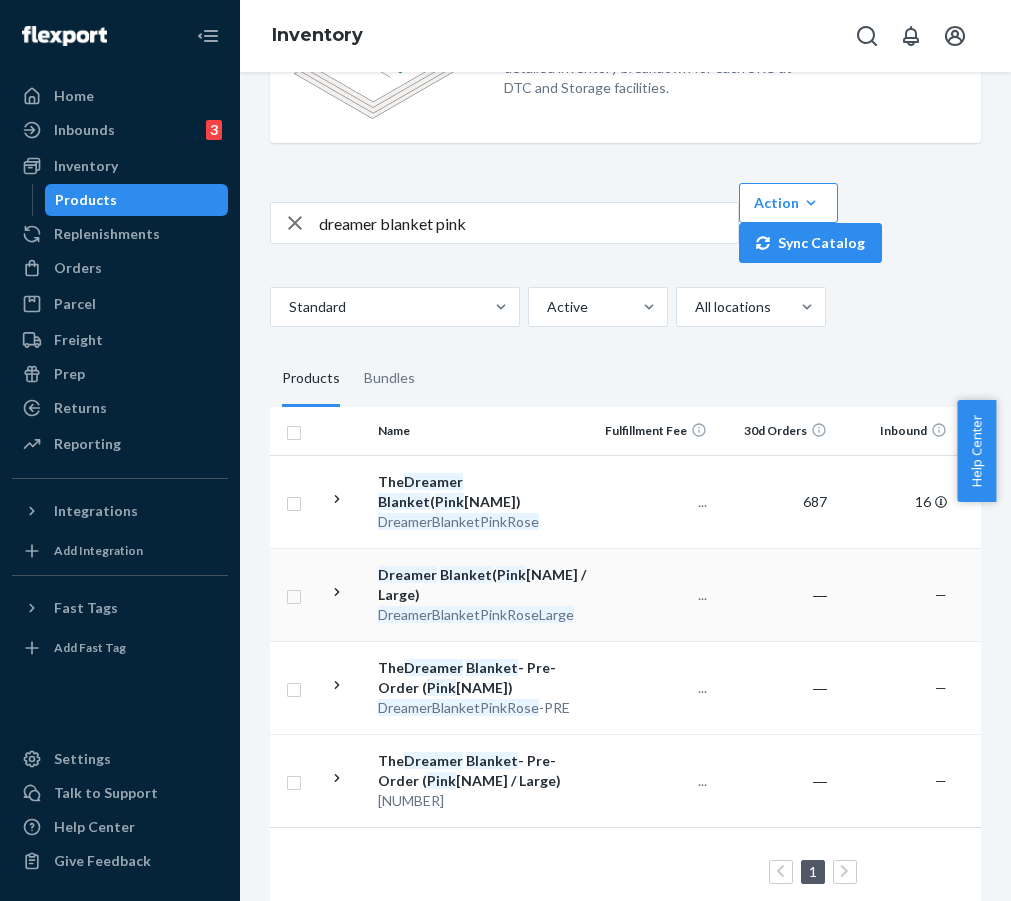 scroll, scrollTop: 161, scrollLeft: 0, axis: vertical 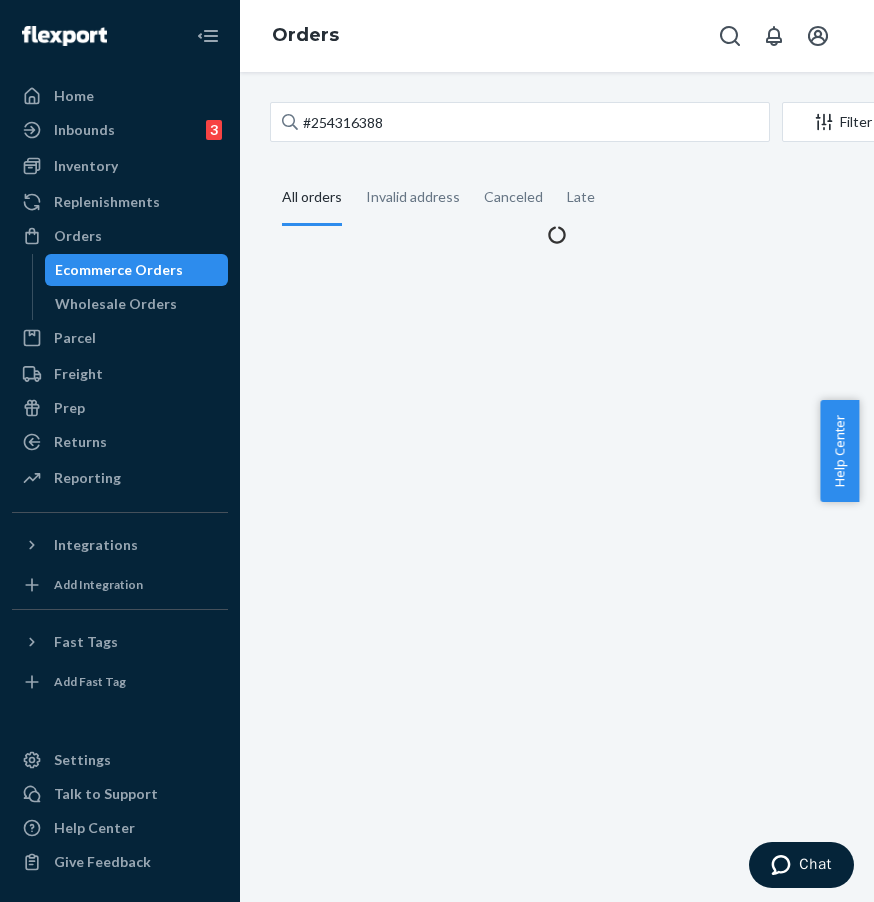 drag, startPoint x: 0, startPoint y: 0, endPoint x: 234, endPoint y: 117, distance: 261.61996 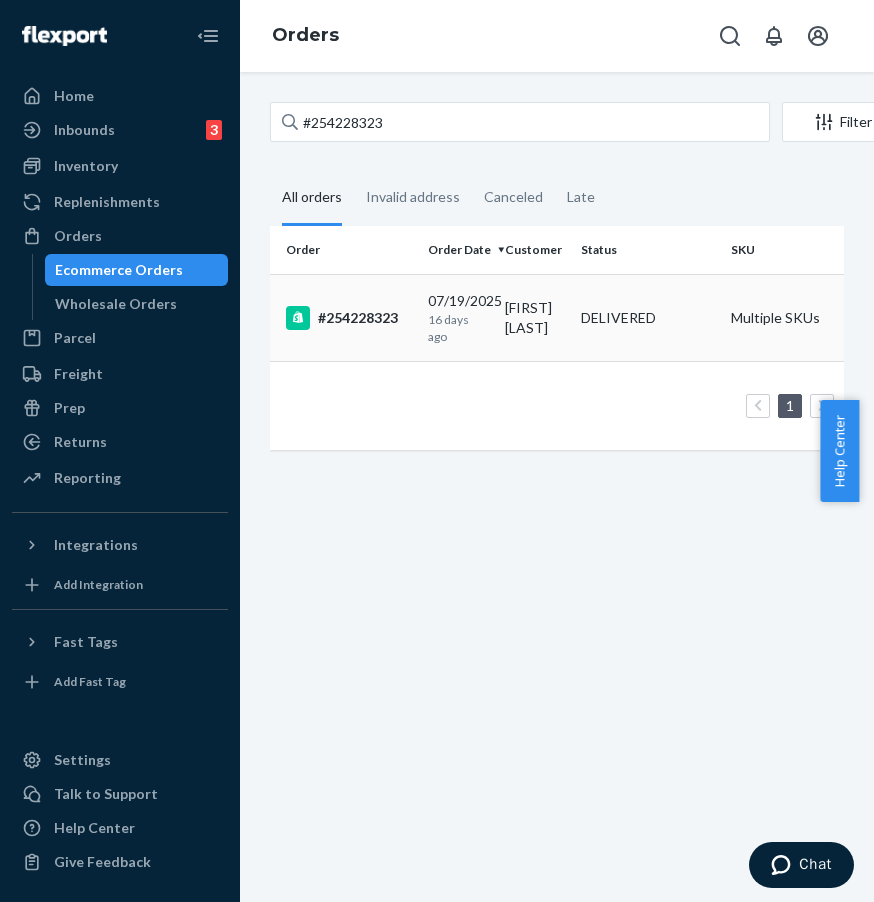 click on "#254228323" at bounding box center [345, 317] 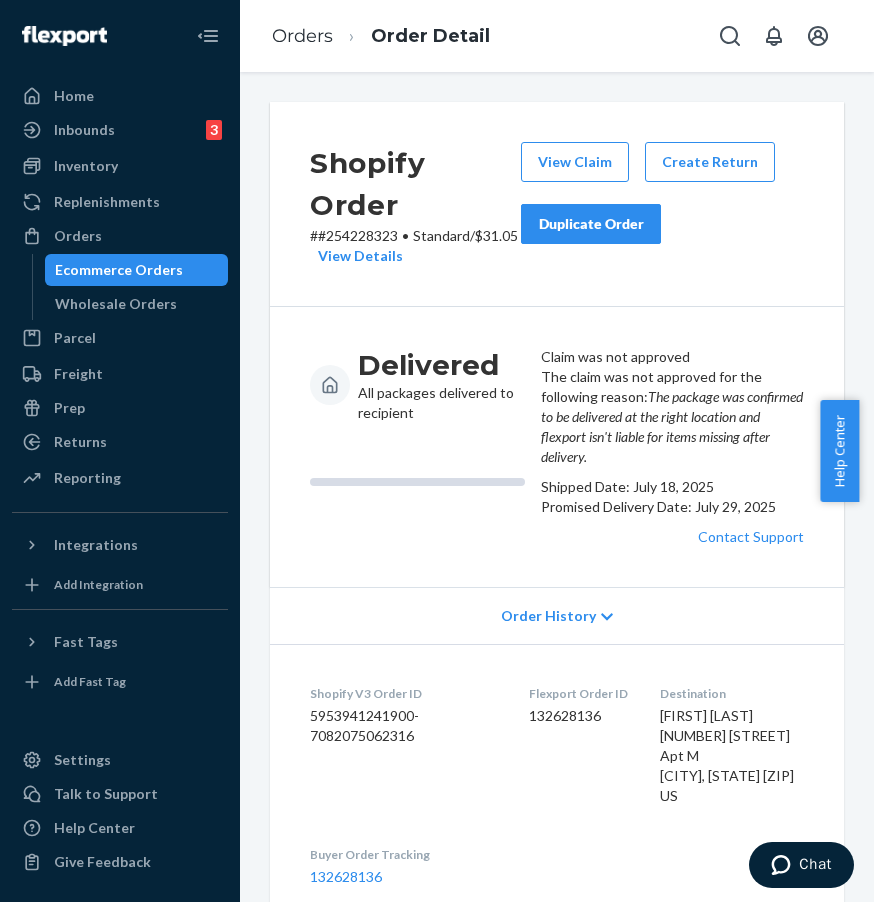click on "Duplicate Order" at bounding box center (591, 224) 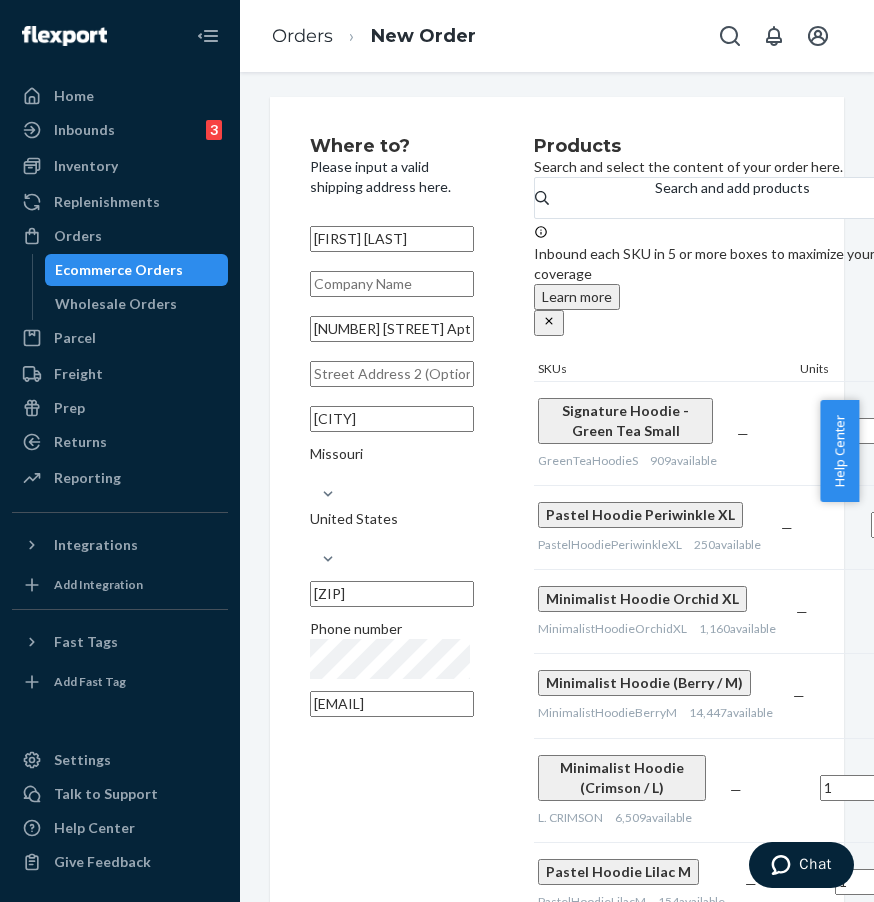 scroll, scrollTop: 0, scrollLeft: 0, axis: both 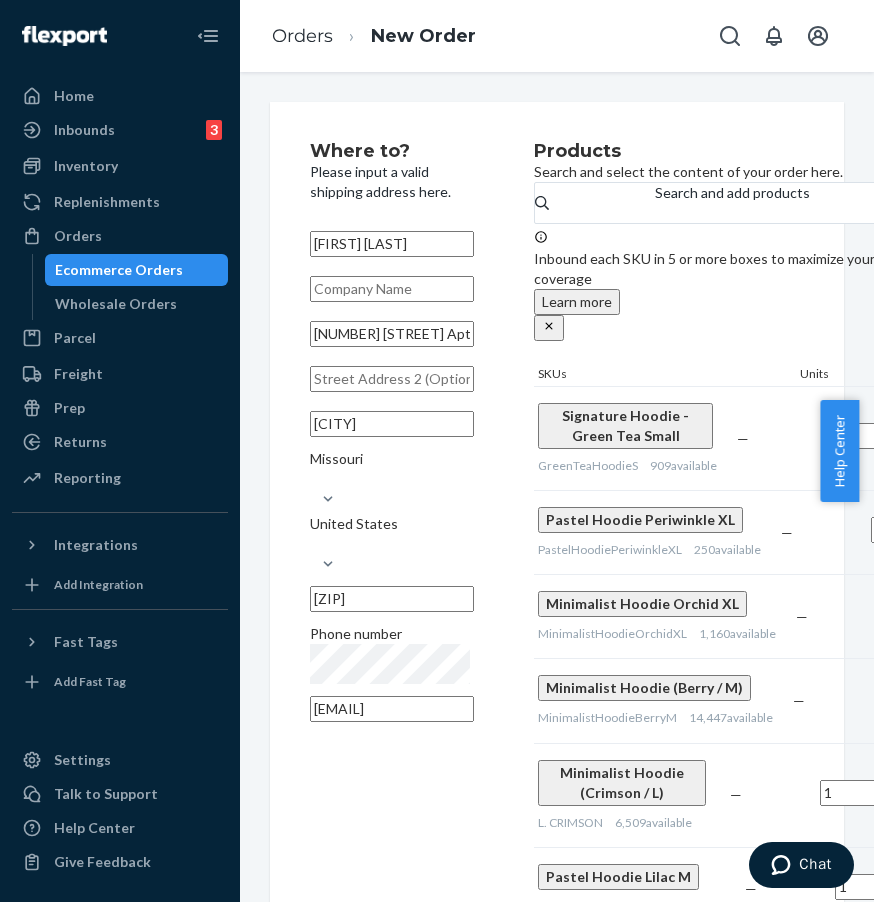 click on "[FIRST] [LAST]" at bounding box center (392, 244) 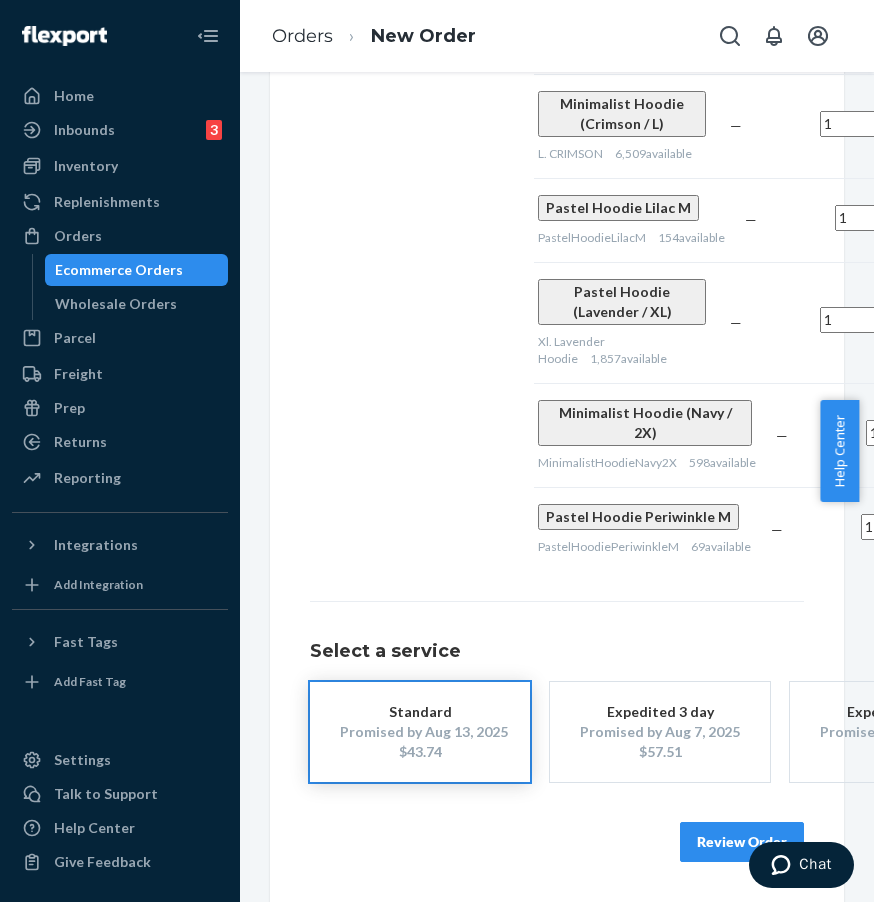 scroll, scrollTop: 815, scrollLeft: 0, axis: vertical 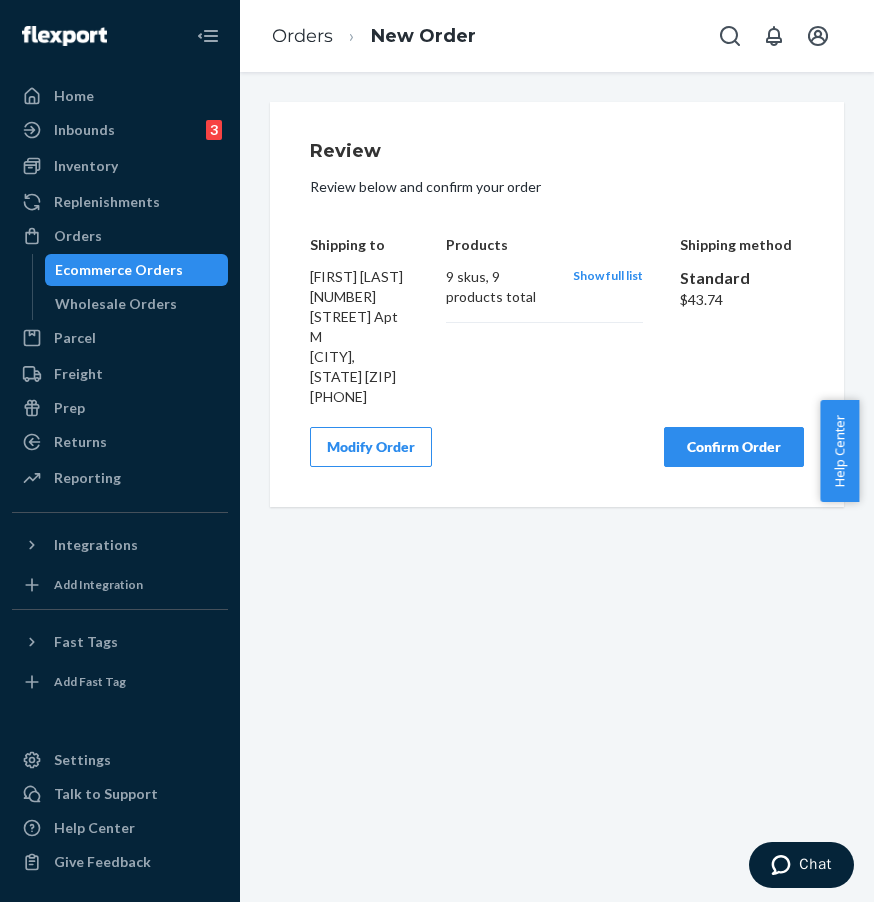 click on "Confirm Order" at bounding box center [734, 447] 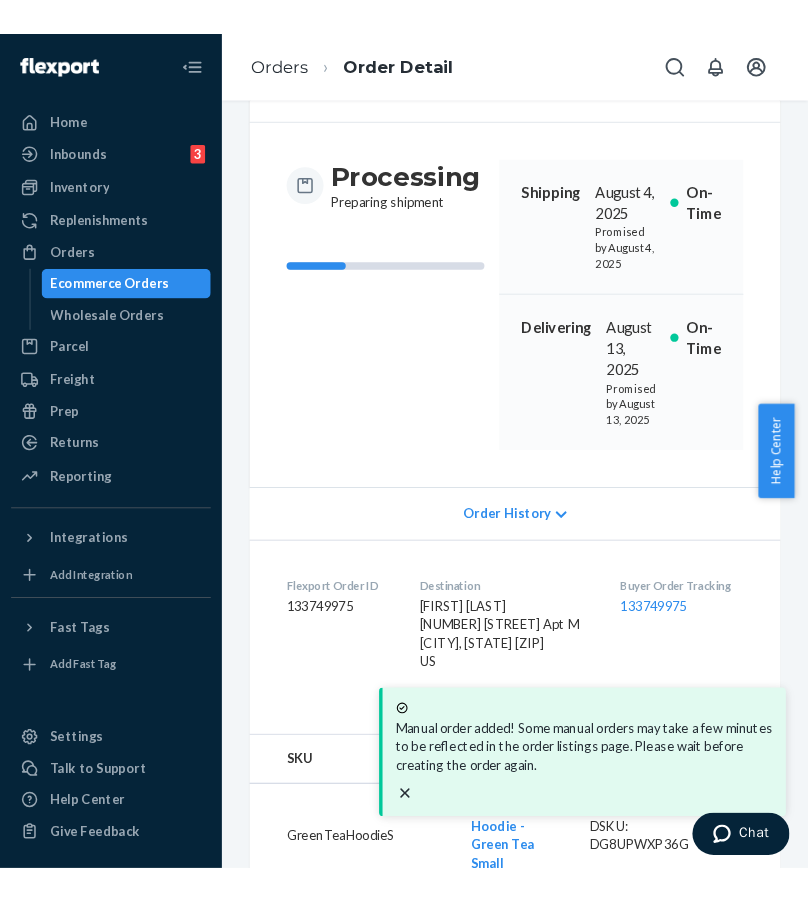 scroll, scrollTop: 256, scrollLeft: 0, axis: vertical 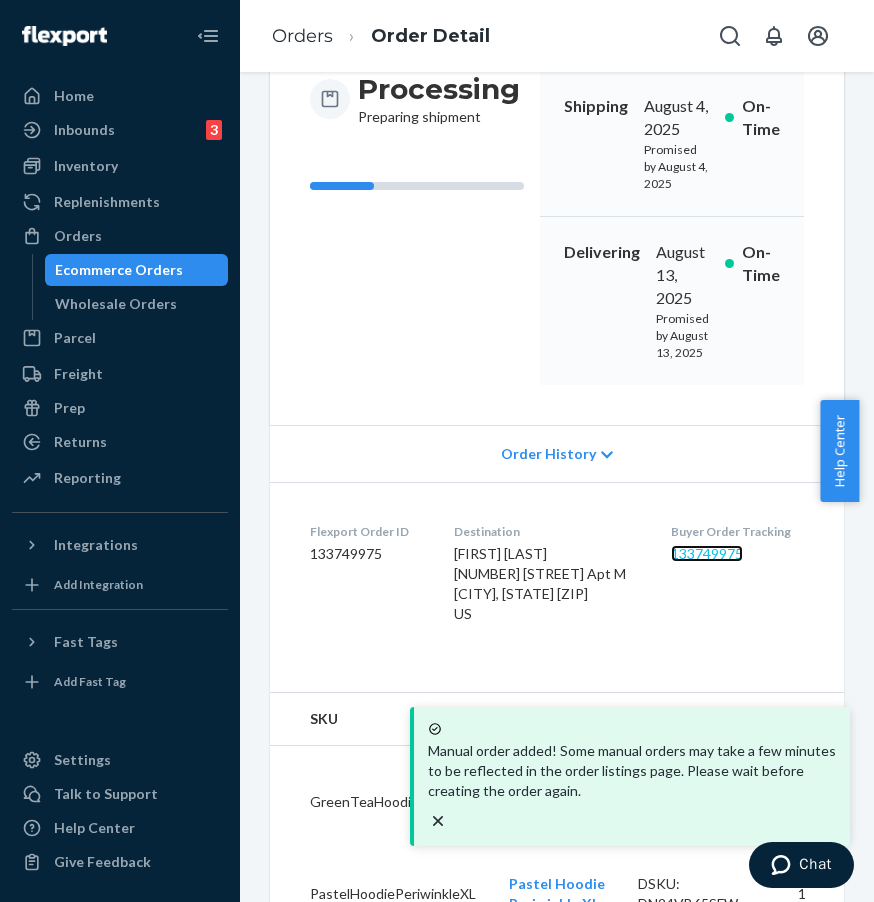 click on "133749975" at bounding box center (707, 553) 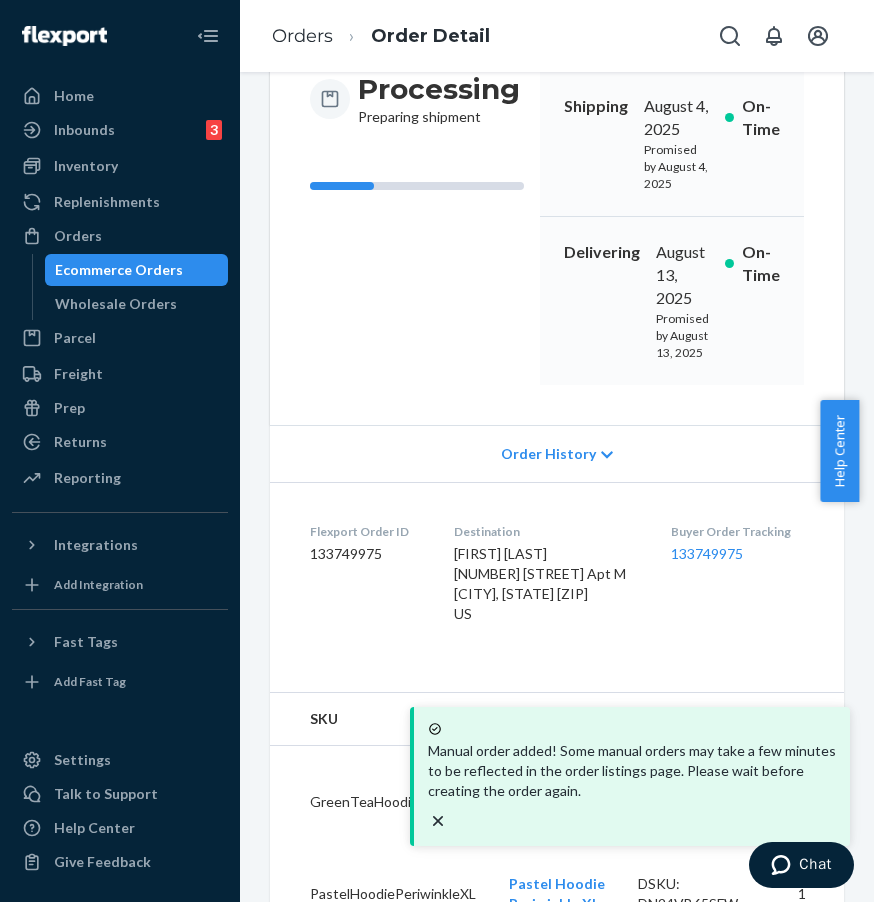 click on "Buyer Order Tracking 133749975" at bounding box center (737, 577) 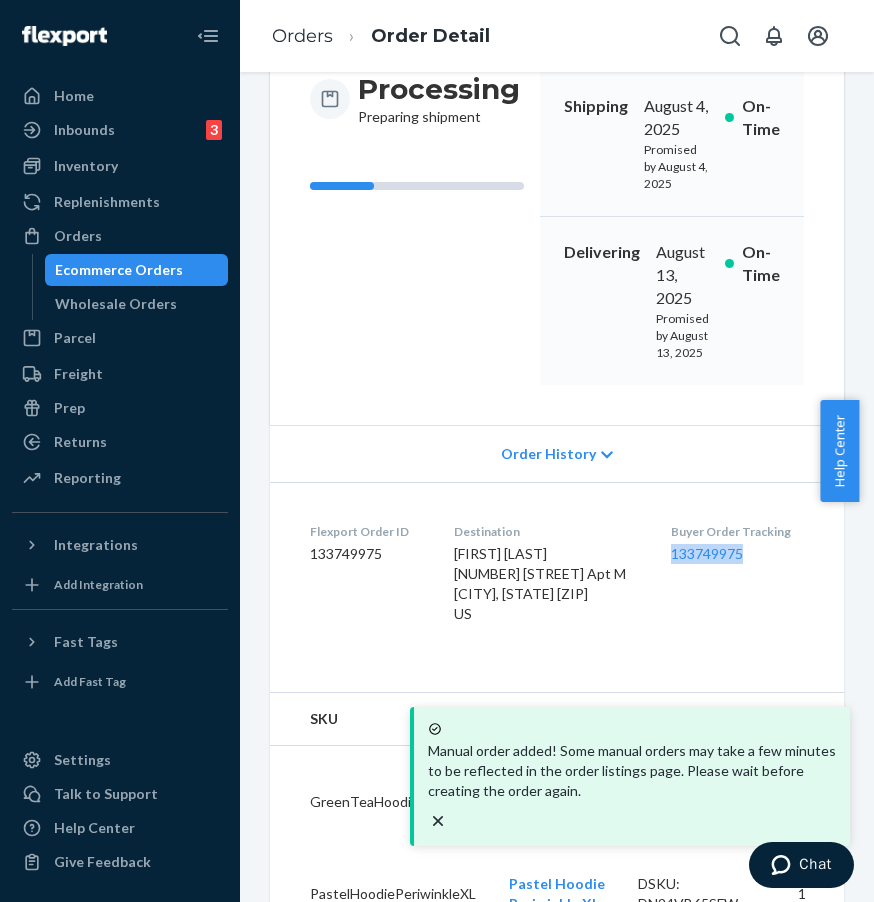 drag, startPoint x: 663, startPoint y: 572, endPoint x: 752, endPoint y: 572, distance: 89 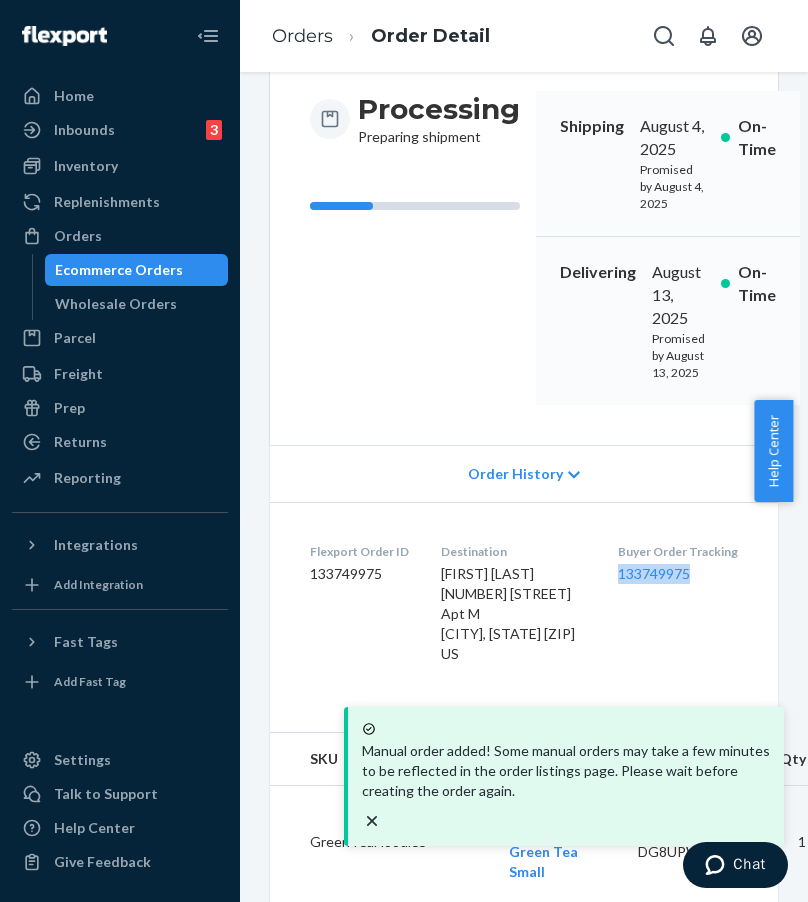 scroll, scrollTop: 276, scrollLeft: 0, axis: vertical 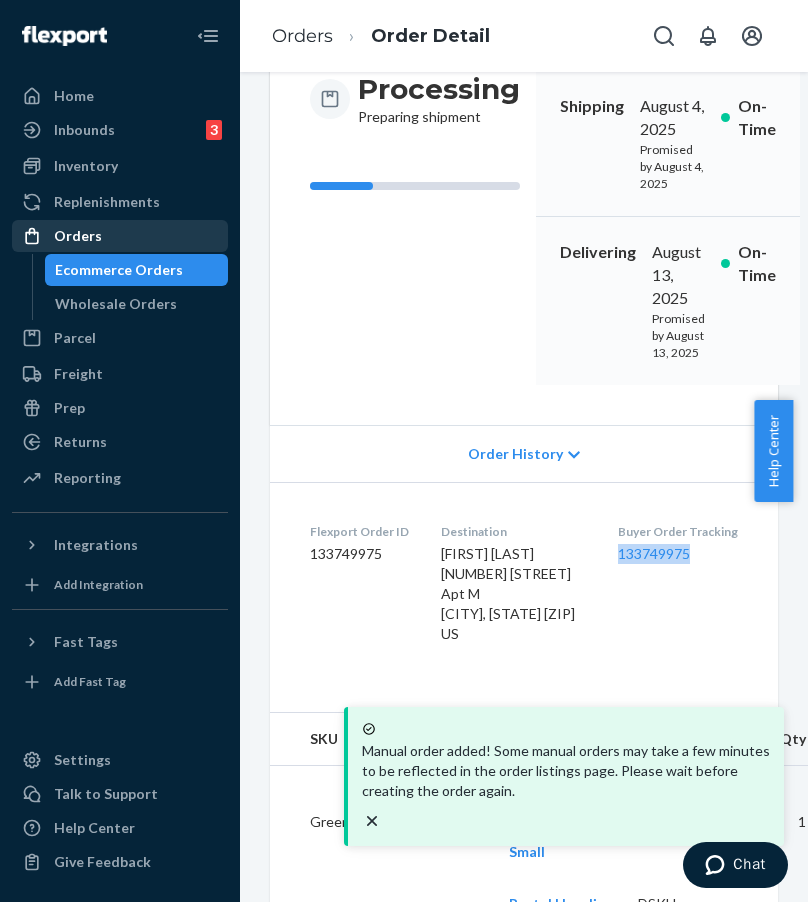 click on "Orders" at bounding box center (120, 236) 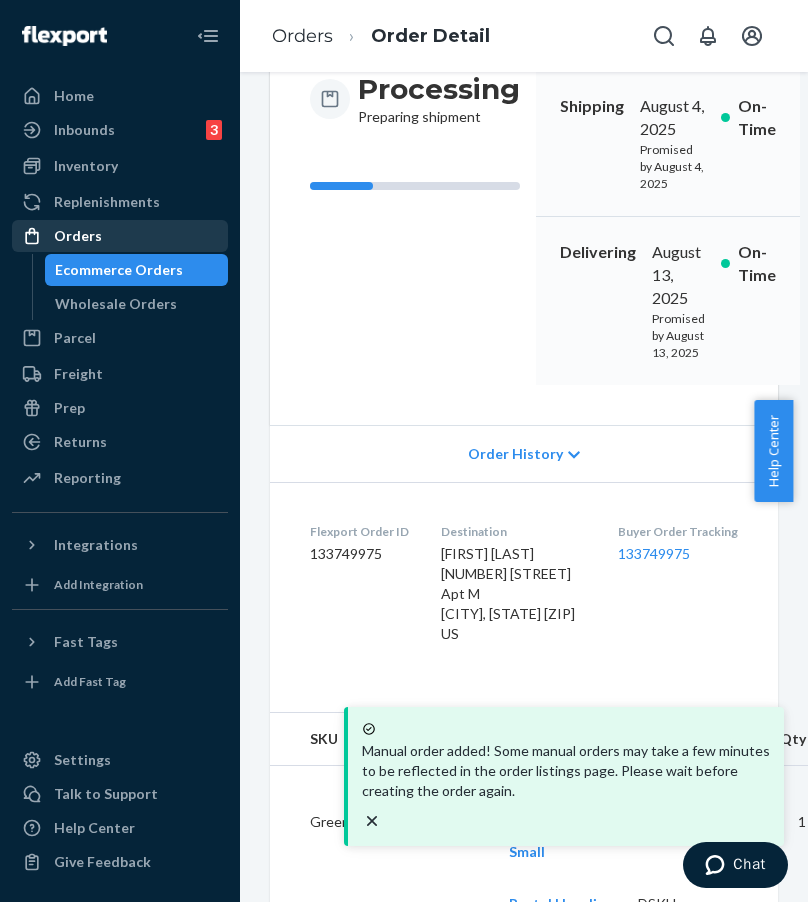 scroll, scrollTop: 0, scrollLeft: 0, axis: both 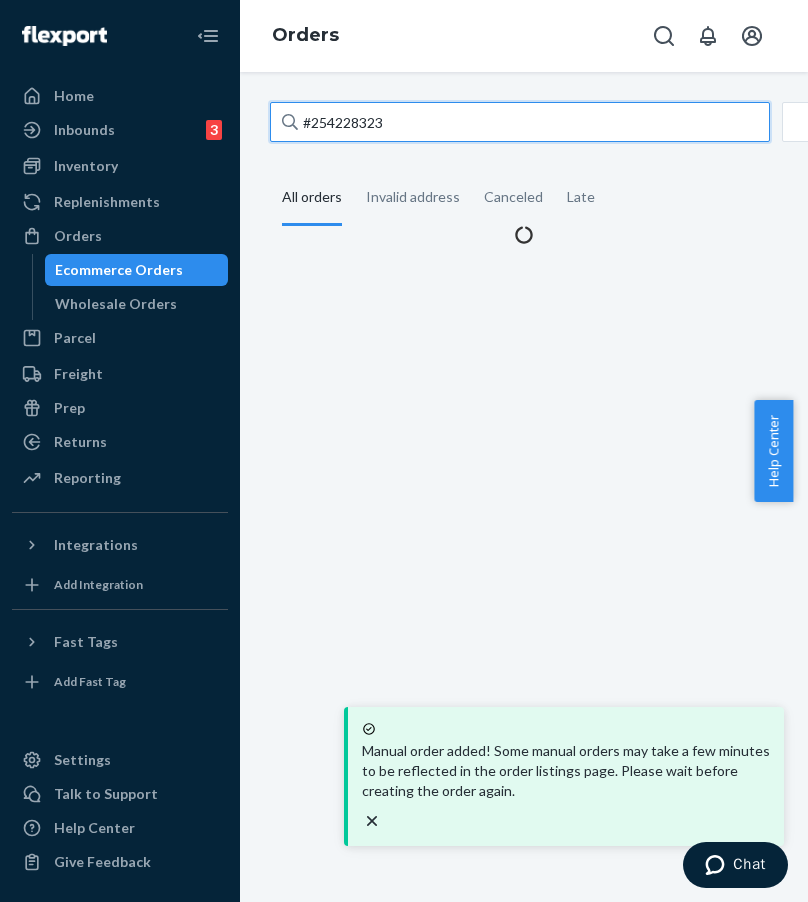 click on "#254228323" at bounding box center (520, 122) 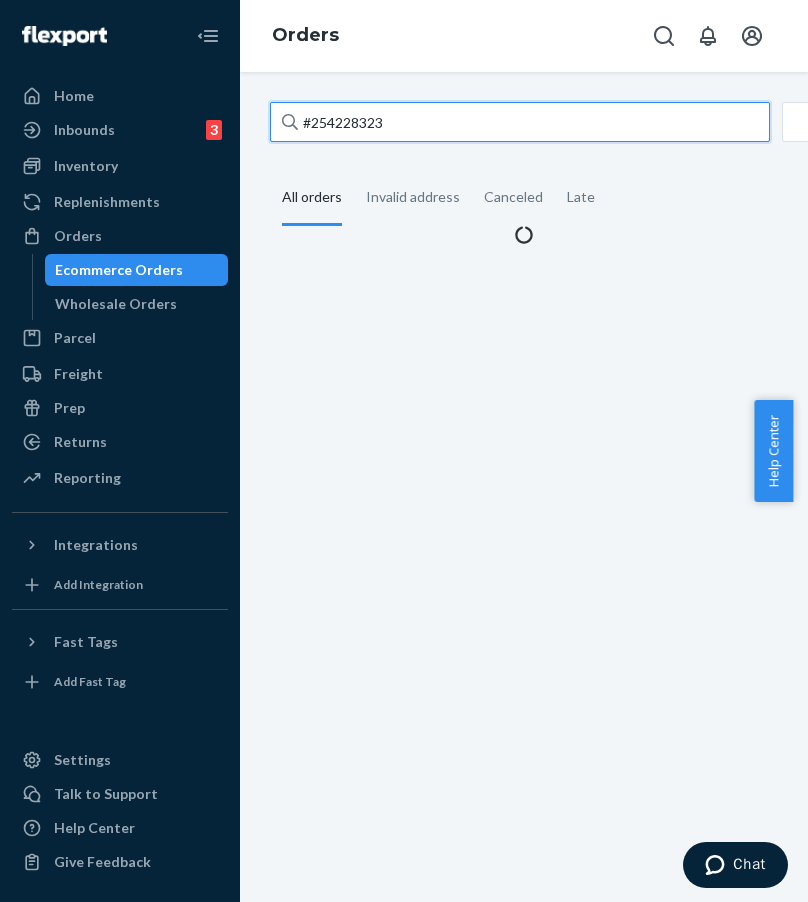 paste on "2651635" 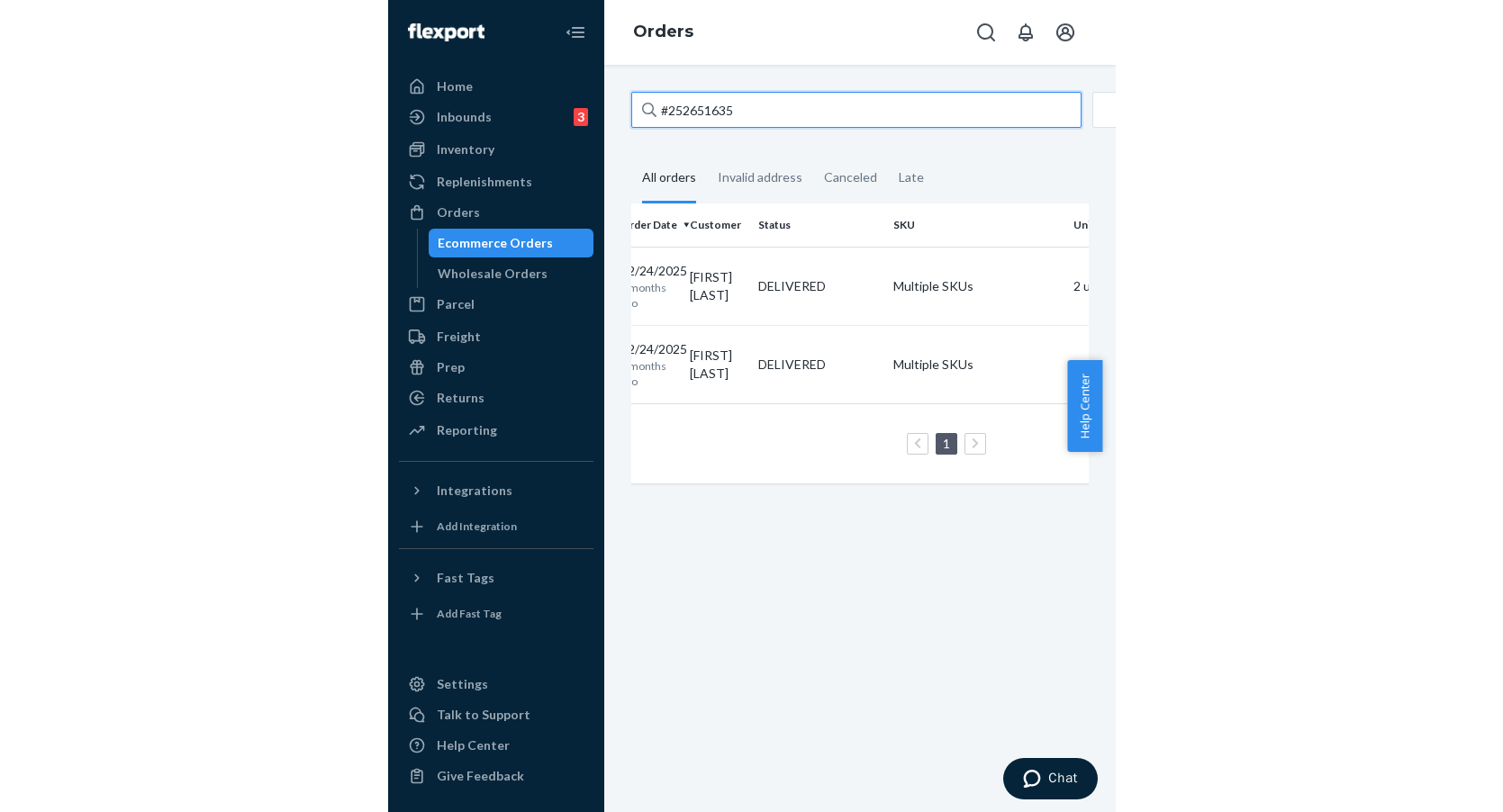 scroll, scrollTop: 0, scrollLeft: 186, axis: horizontal 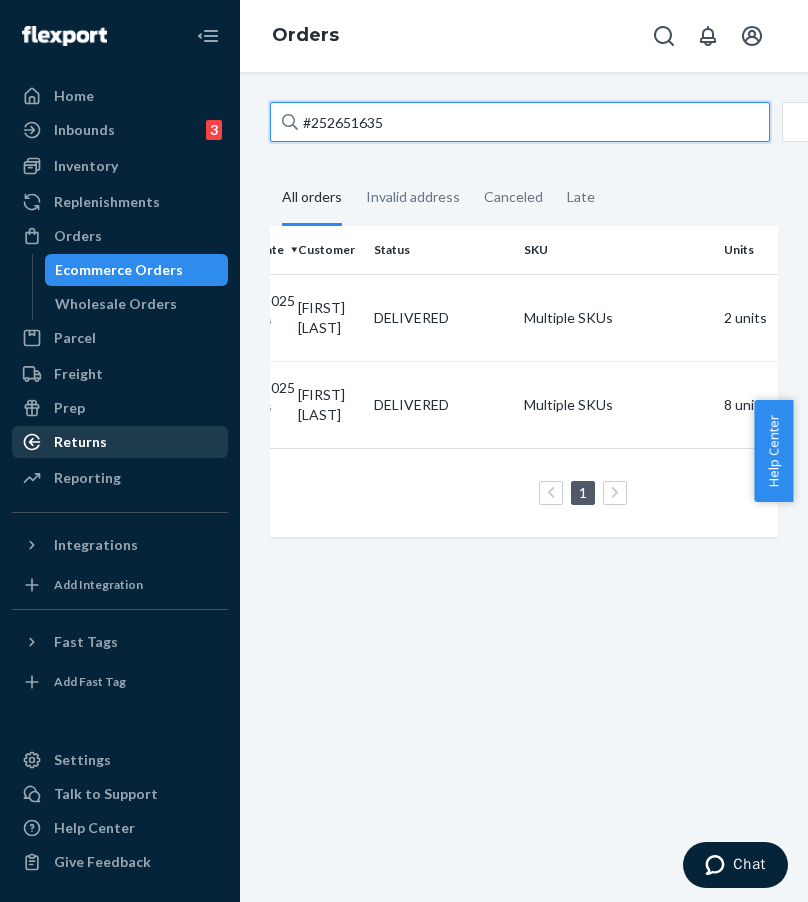 type on "#252651635" 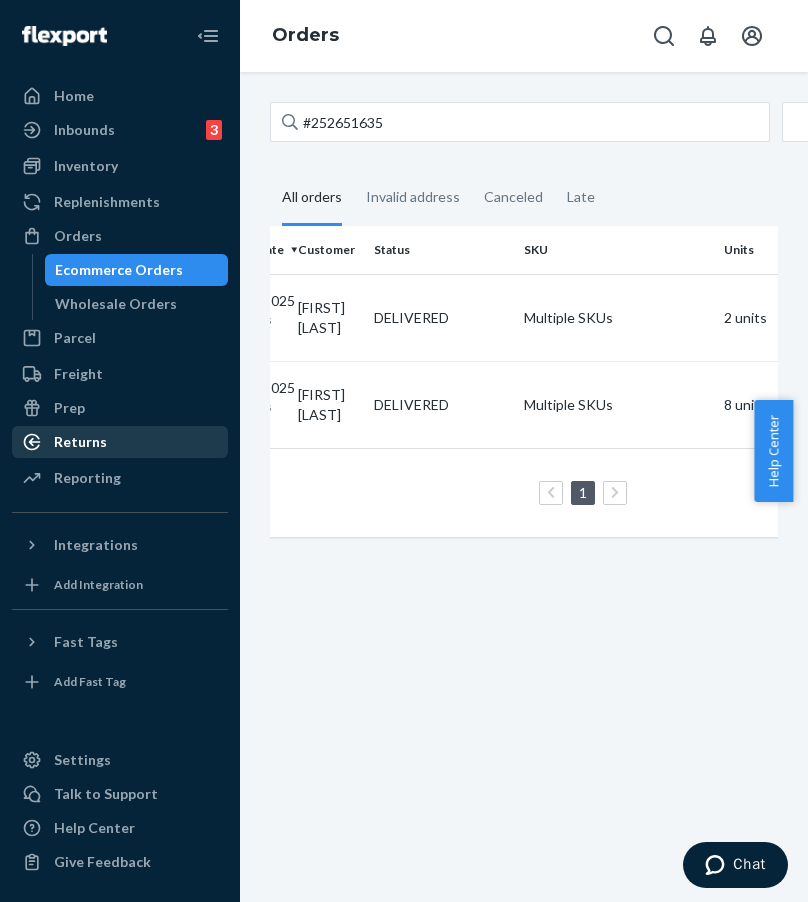 click on "Returns" at bounding box center (120, 442) 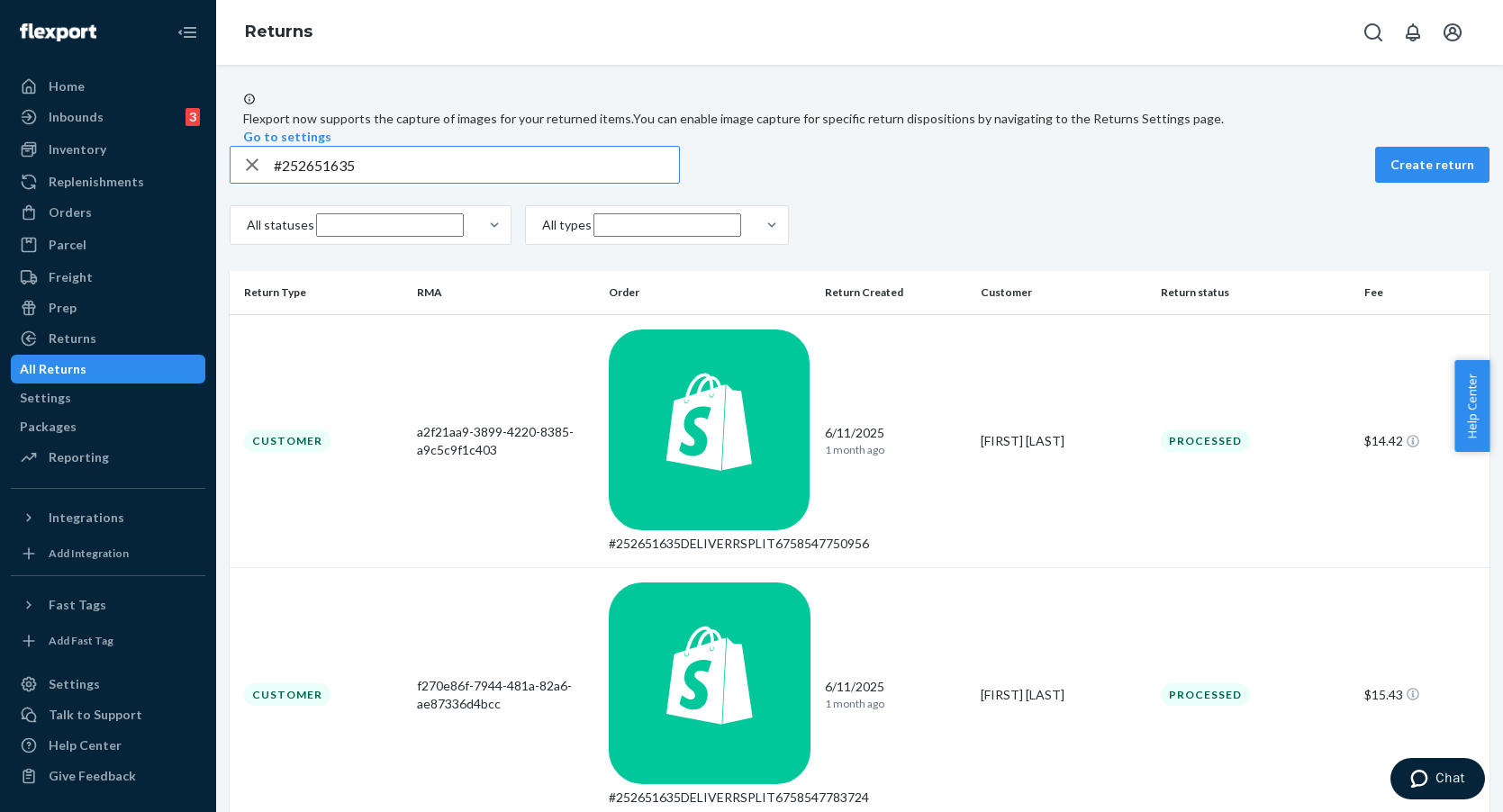 type on "#252651635" 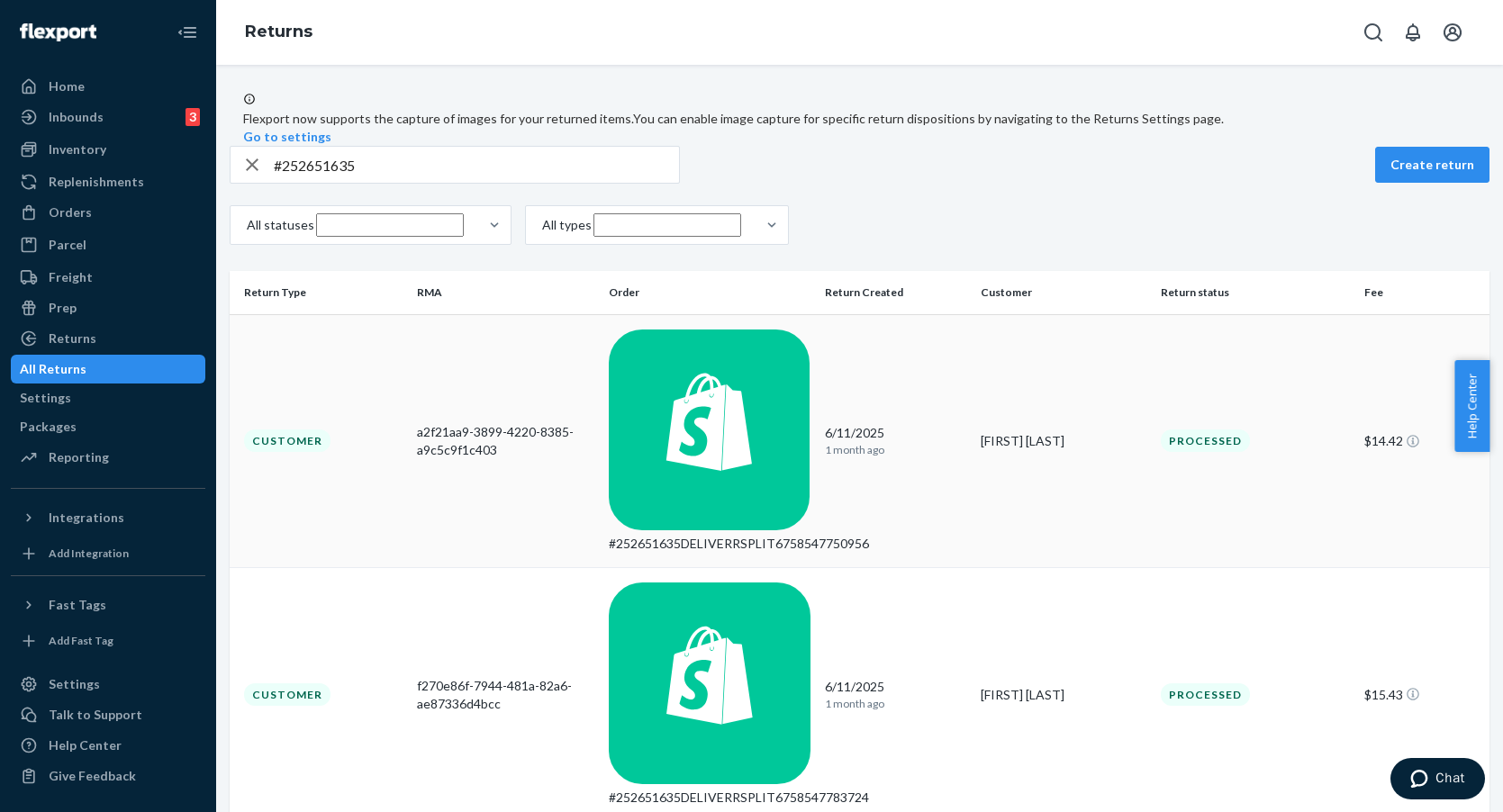 click on "Customer" at bounding box center (320, 441) 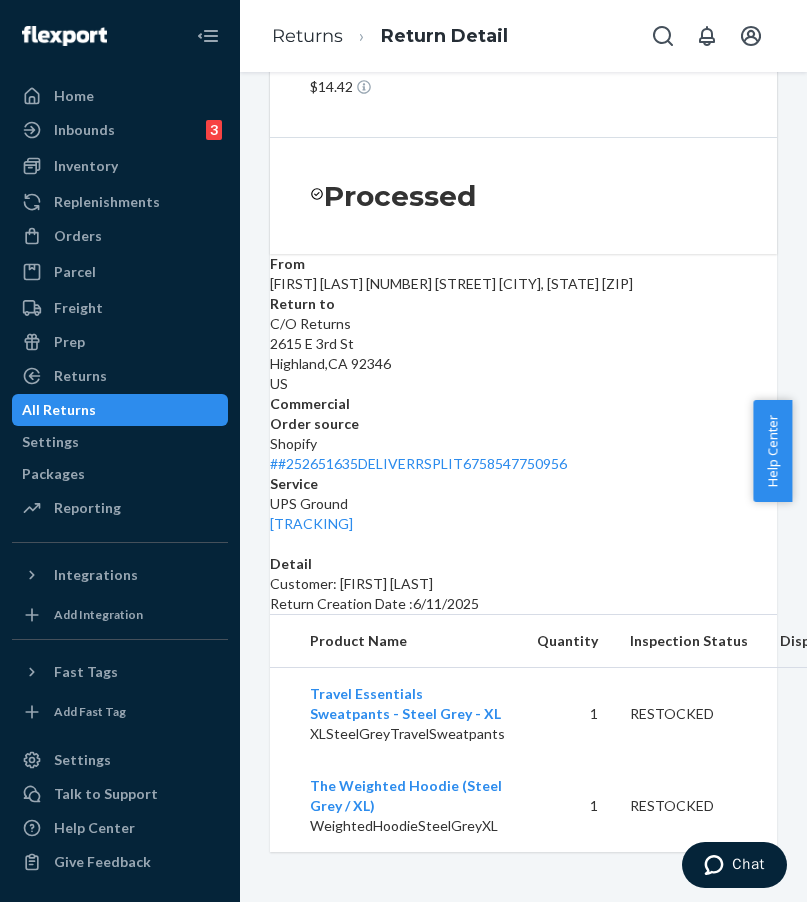 scroll, scrollTop: 294, scrollLeft: 0, axis: vertical 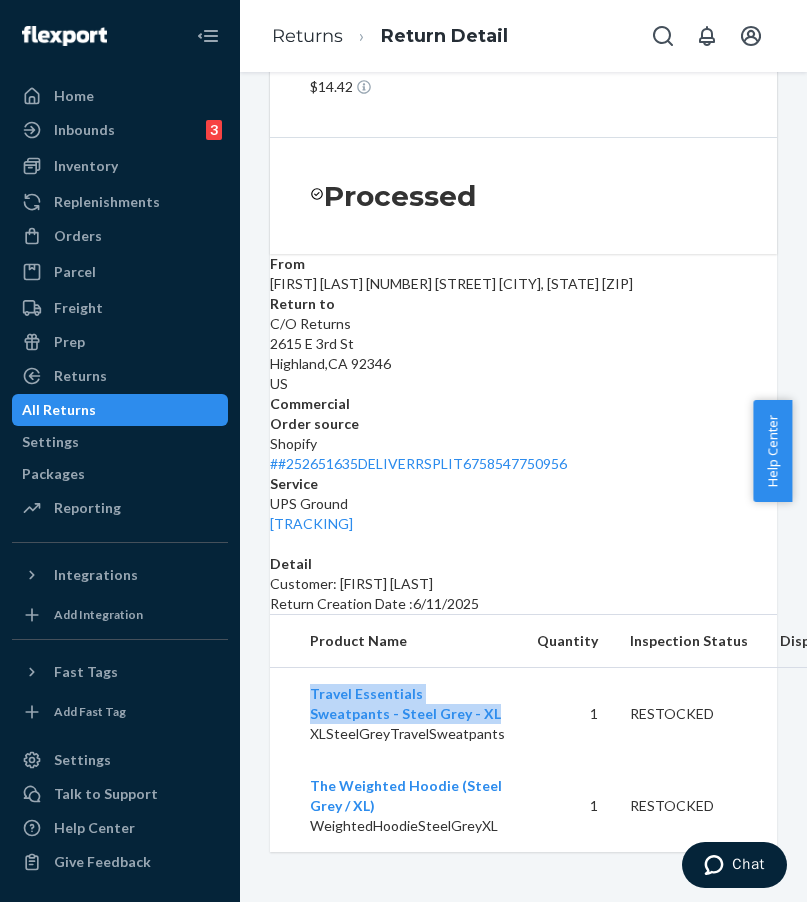 drag, startPoint x: 296, startPoint y: 676, endPoint x: 431, endPoint y: 693, distance: 136.06616 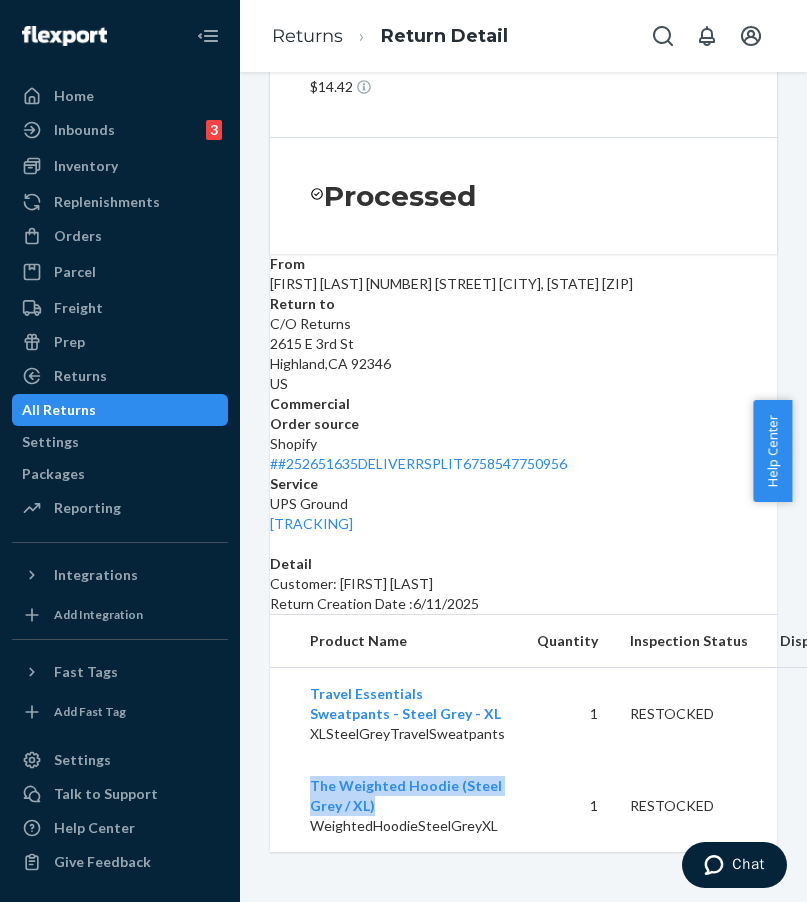 drag, startPoint x: 382, startPoint y: 795, endPoint x: 301, endPoint y: 773, distance: 83.9345 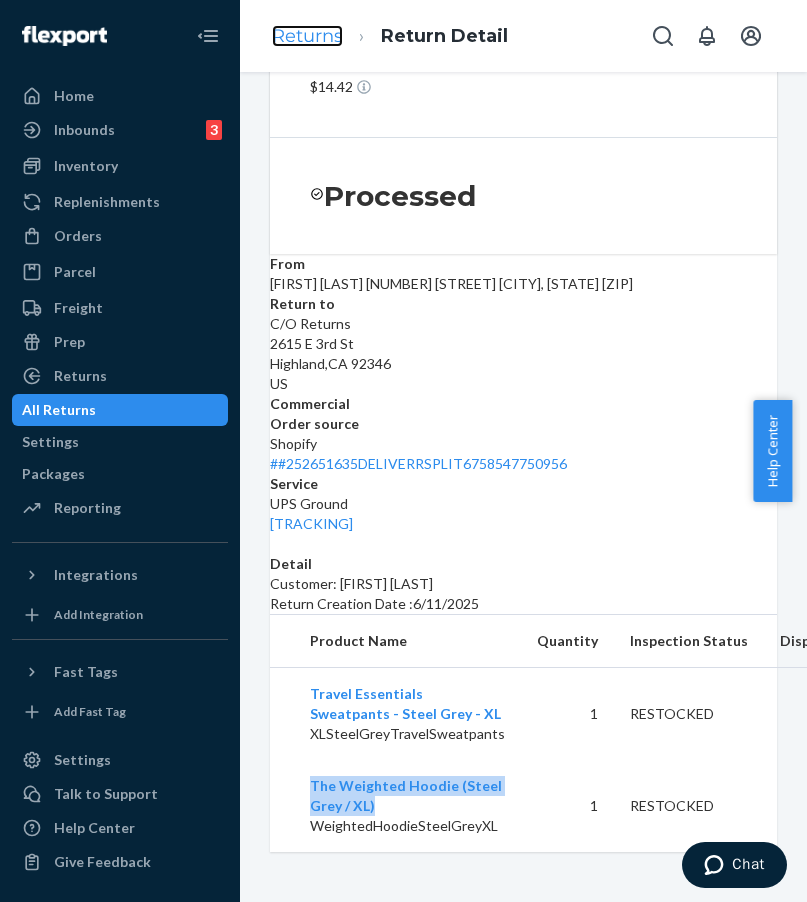 click on "Returns" at bounding box center [307, 36] 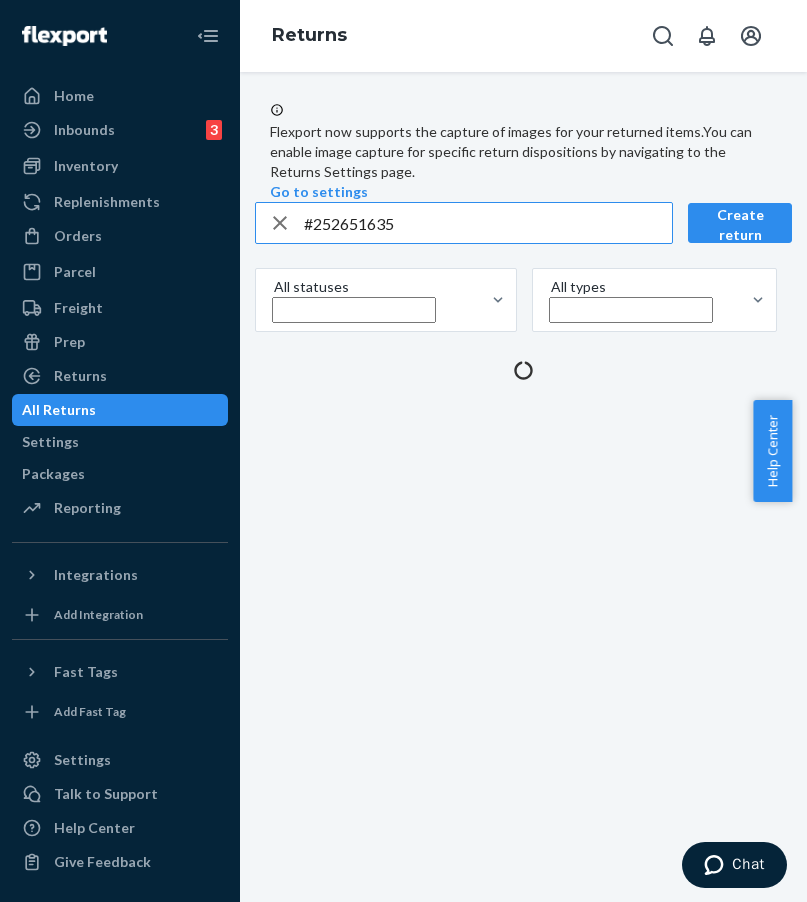 scroll, scrollTop: 0, scrollLeft: 0, axis: both 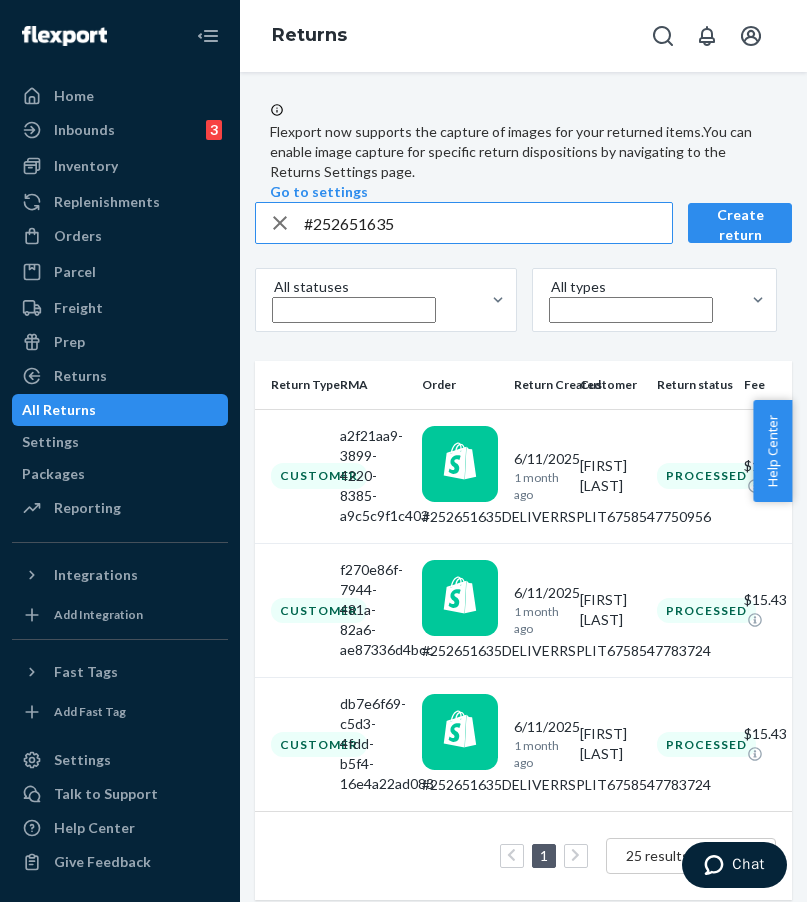 click on "f270e86f-7944-481a-82a6-ae87336d4bcc" at bounding box center (373, 610) 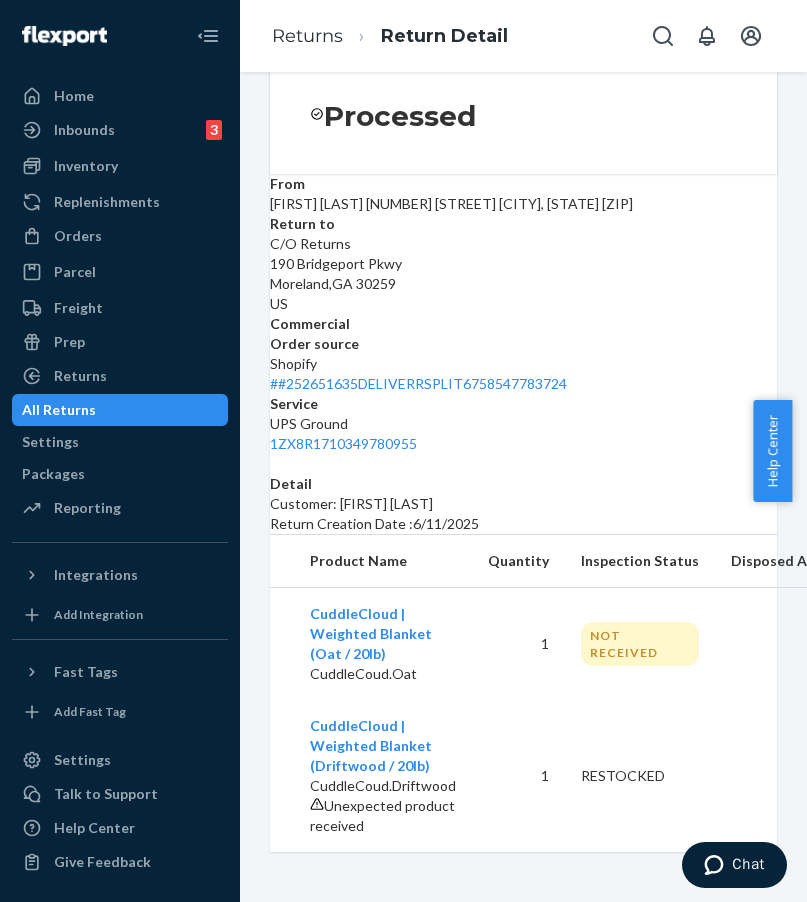 scroll, scrollTop: 387, scrollLeft: 0, axis: vertical 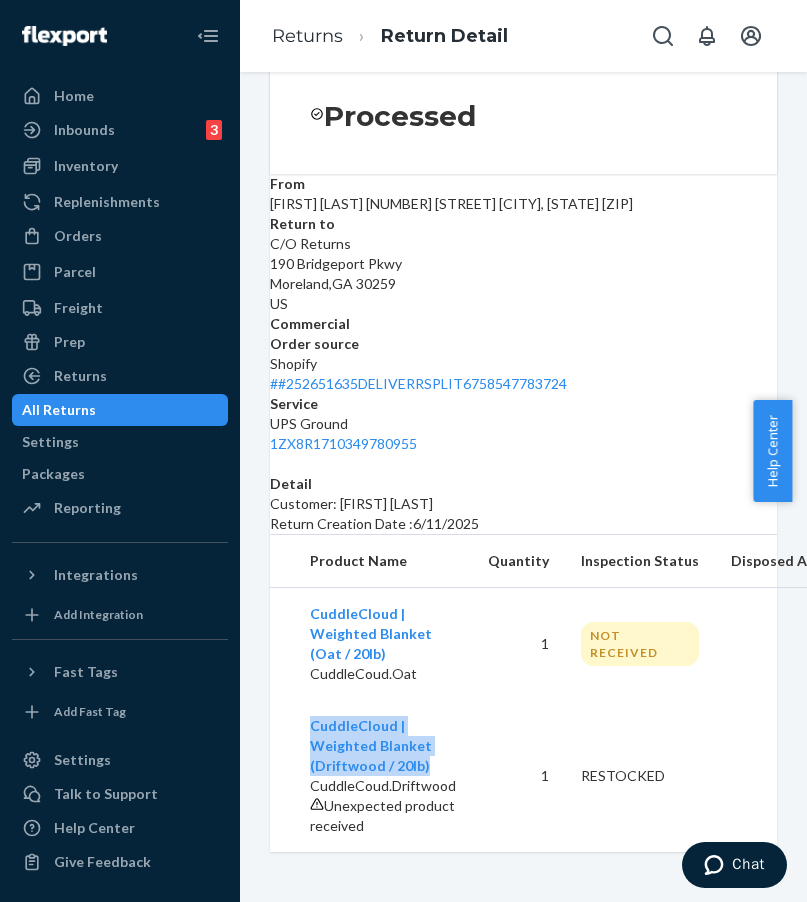 drag, startPoint x: 304, startPoint y: 699, endPoint x: 422, endPoint y: 730, distance: 122.0041 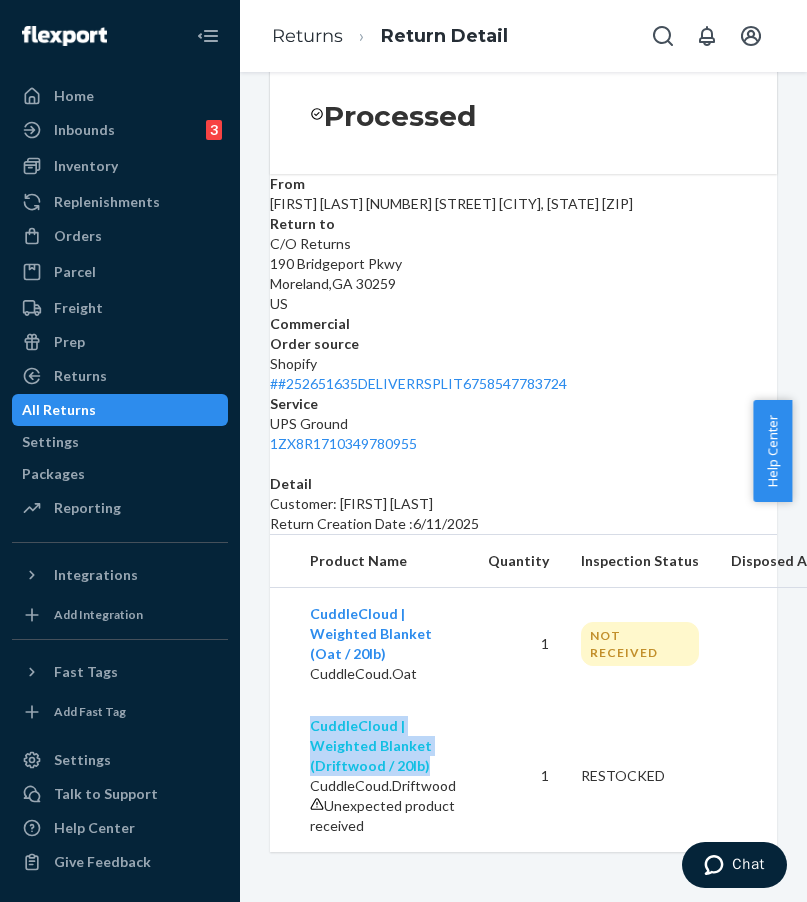 copy on "CuddleCloud | Weighted Blanket (Driftwood / 20lb)" 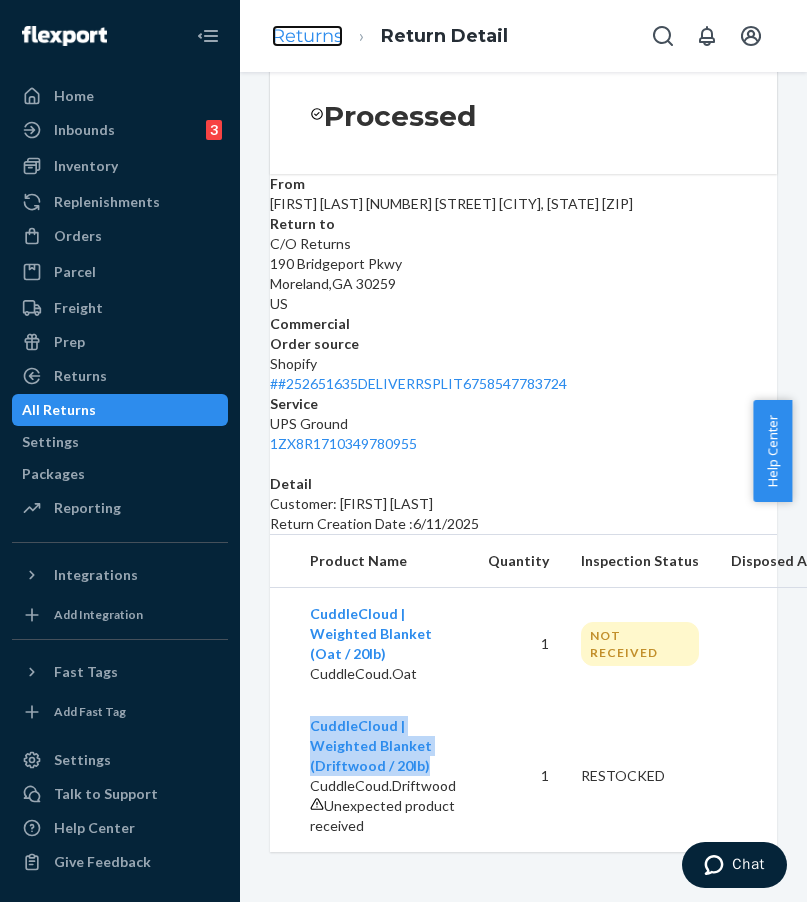 click on "Returns" at bounding box center (307, 36) 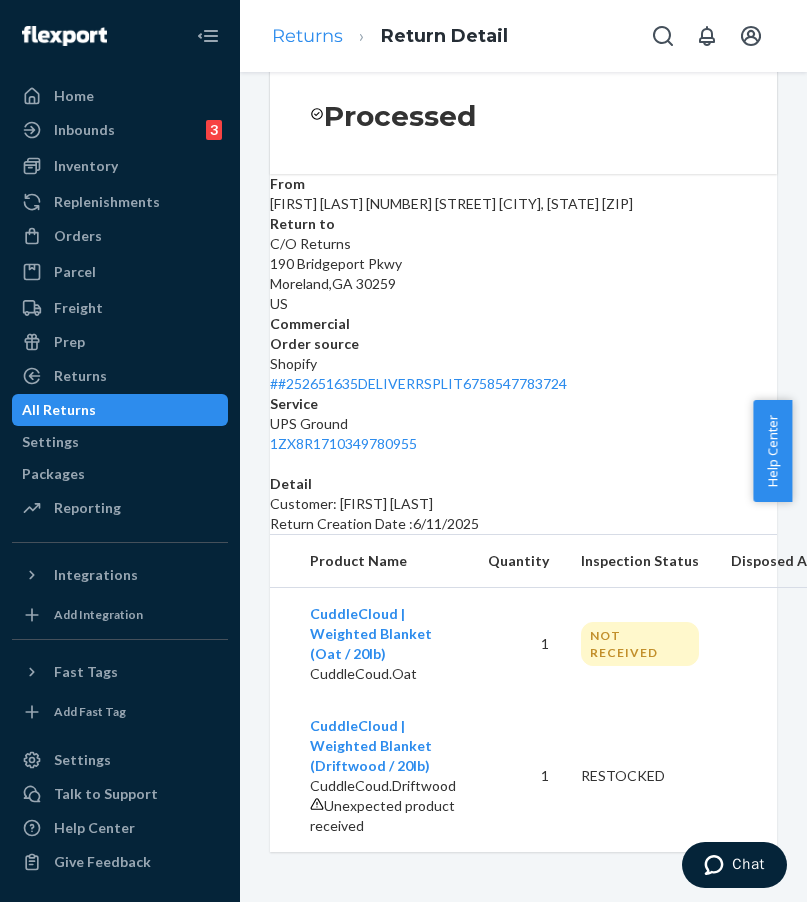 scroll, scrollTop: 0, scrollLeft: 0, axis: both 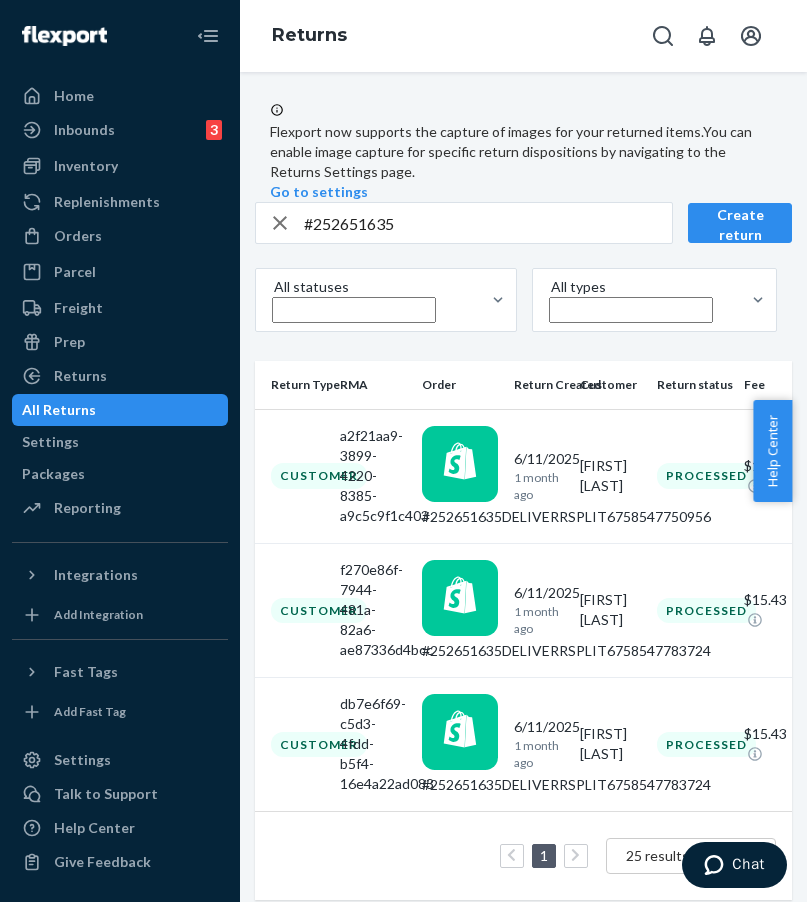 click on "Customer" at bounding box center (319, 744) 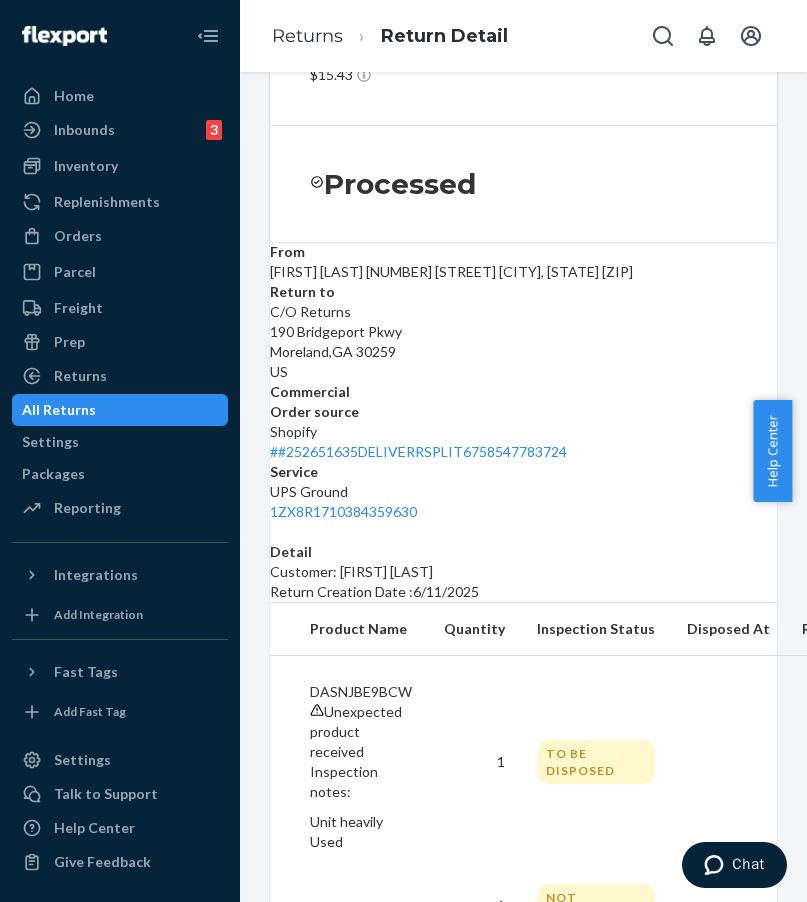 scroll, scrollTop: 404, scrollLeft: 0, axis: vertical 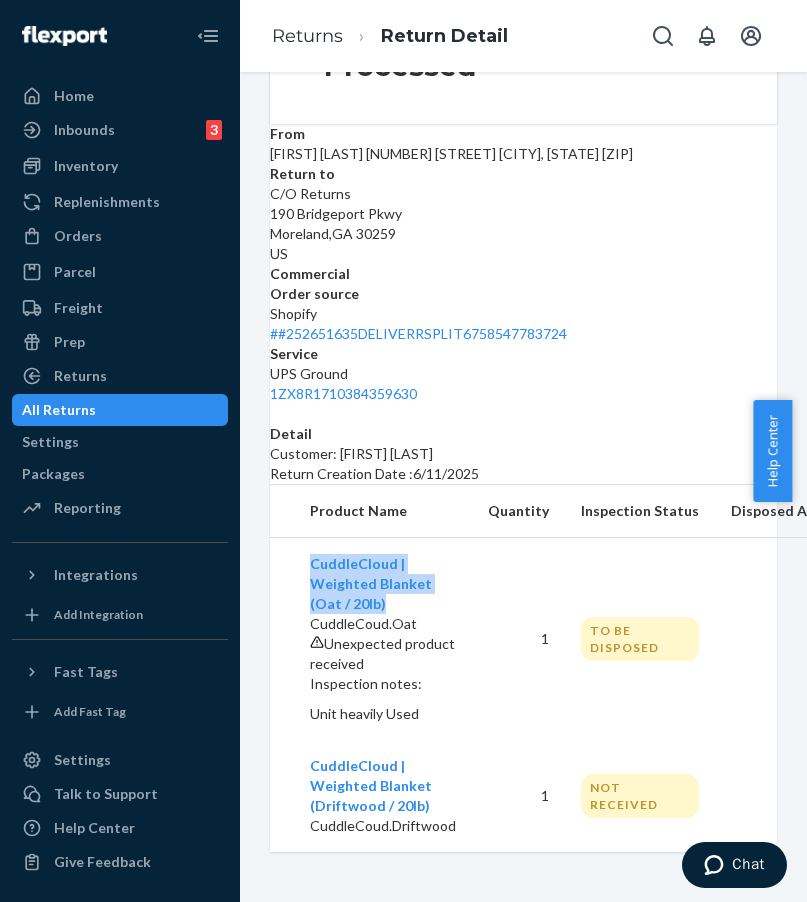 drag, startPoint x: 305, startPoint y: 562, endPoint x: 424, endPoint y: 608, distance: 127.581345 